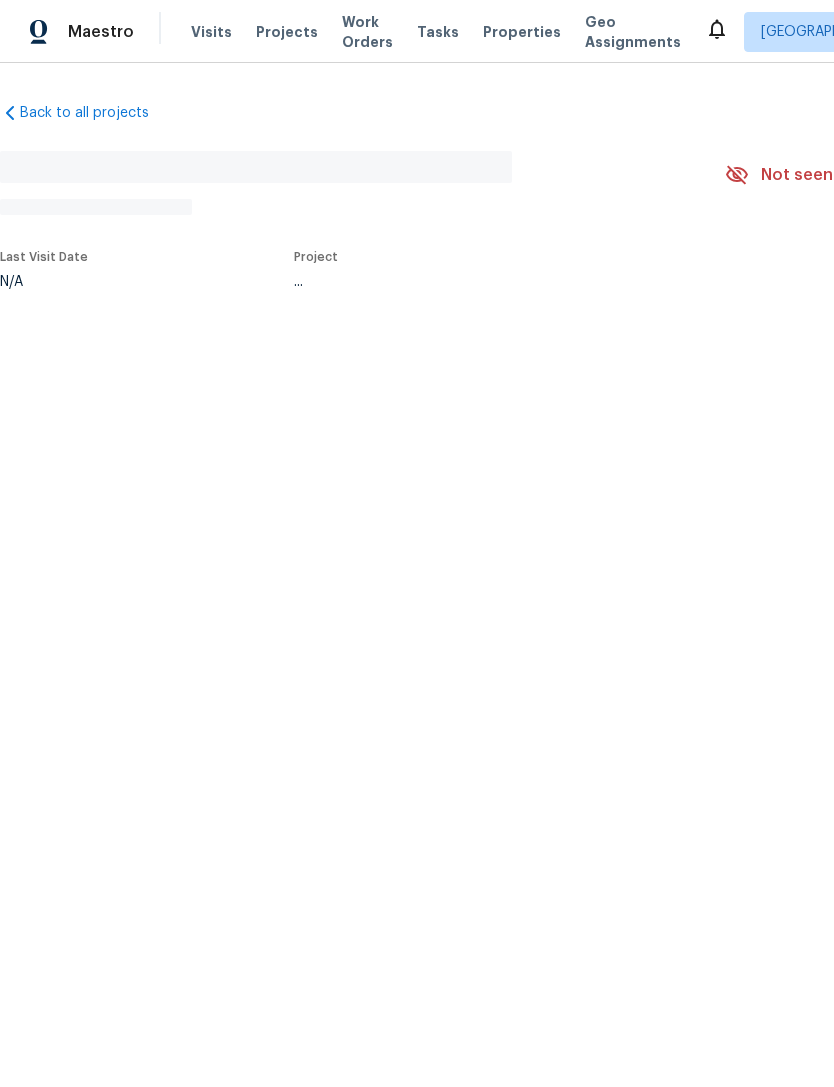 scroll, scrollTop: 0, scrollLeft: 0, axis: both 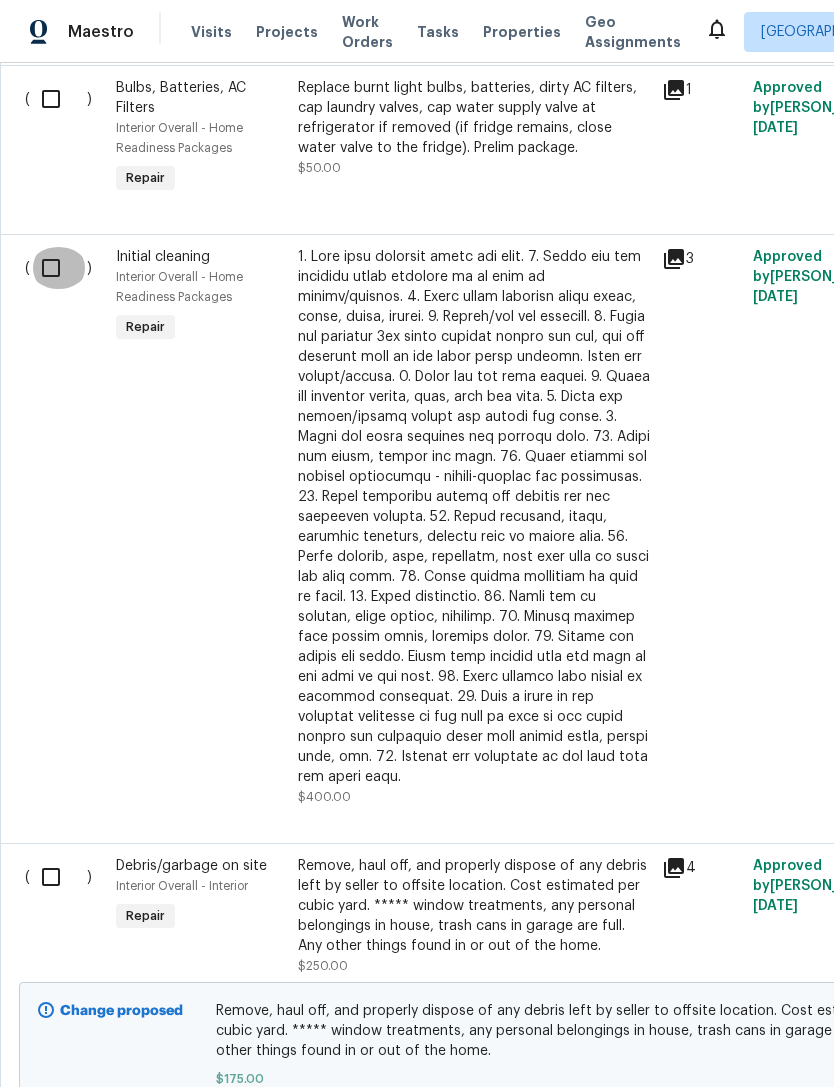 click at bounding box center (58, 268) 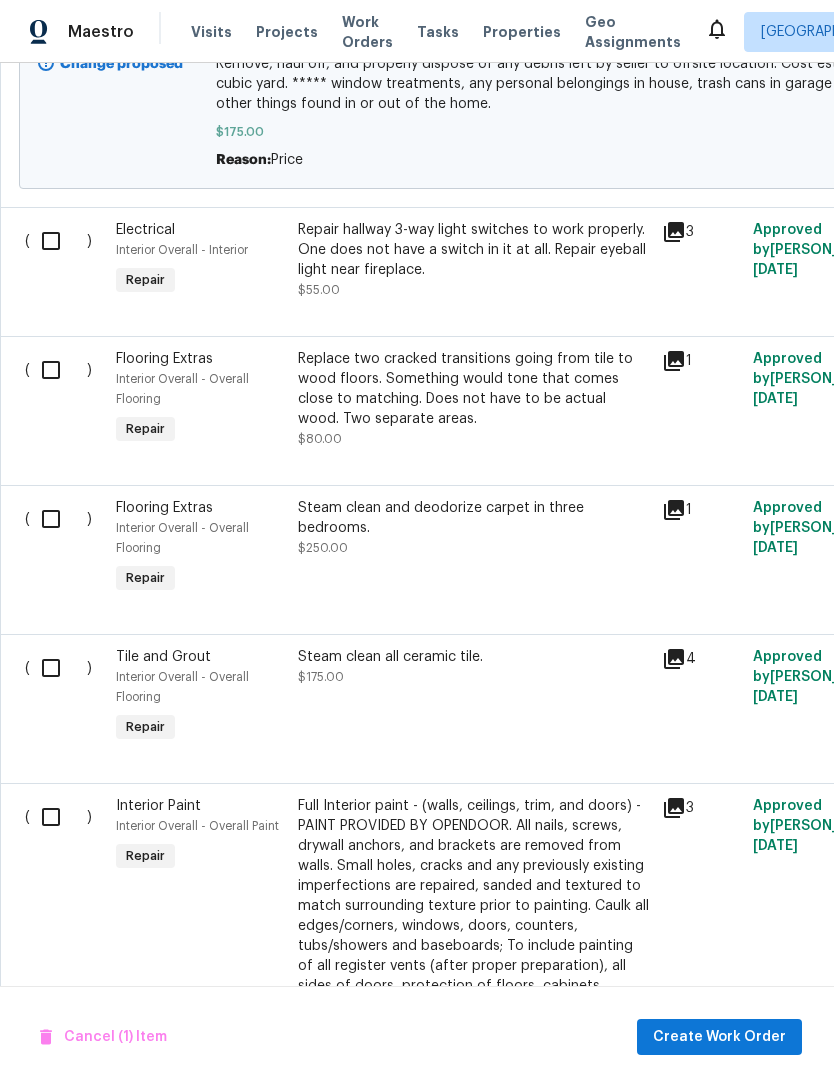 scroll, scrollTop: 2400, scrollLeft: 0, axis: vertical 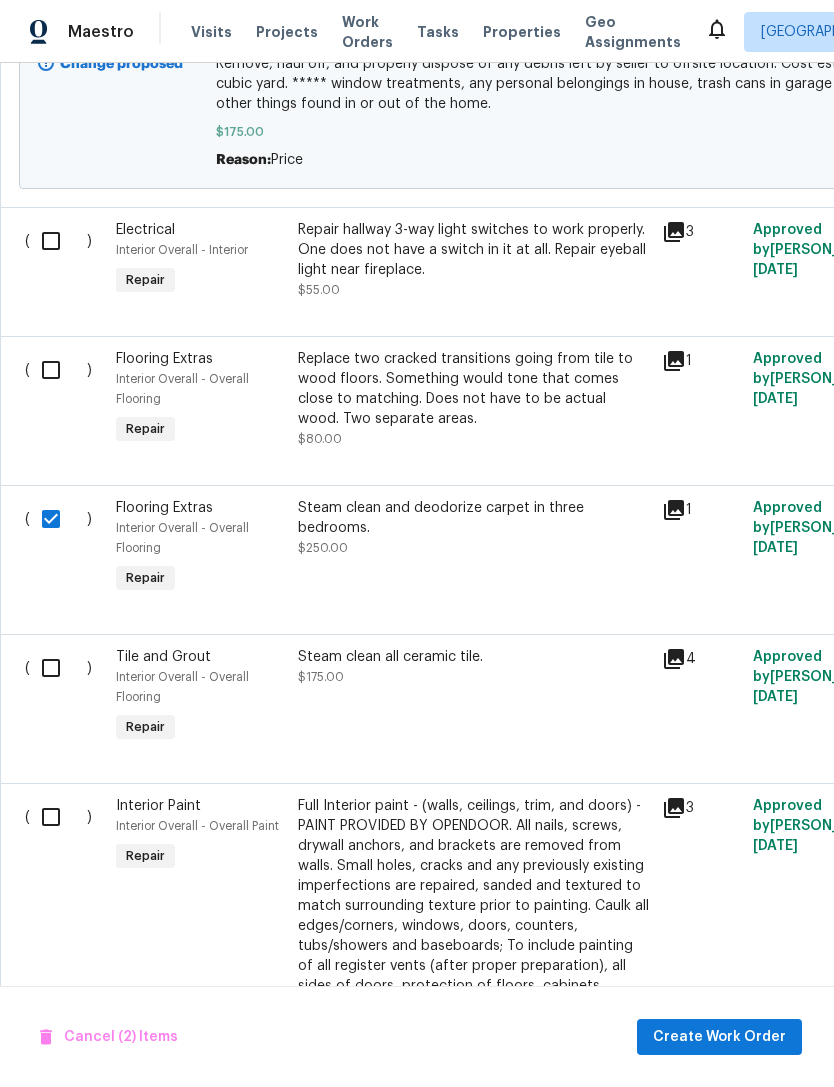 click at bounding box center (58, 668) 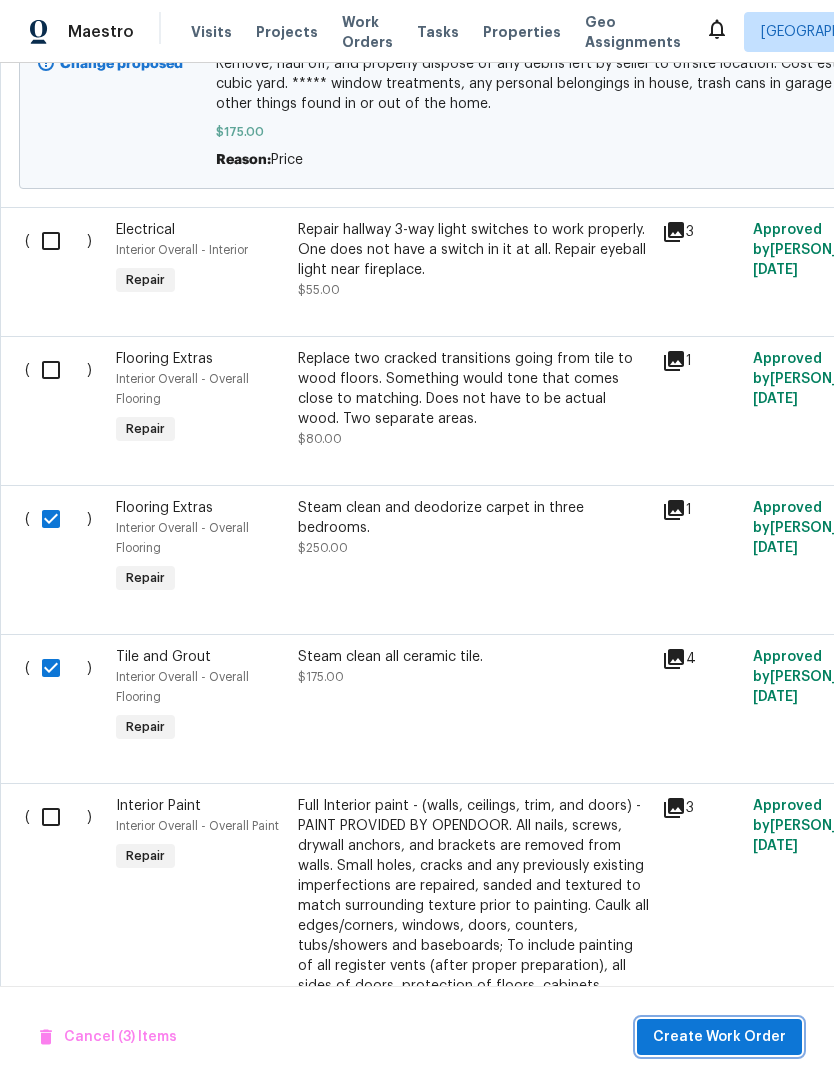 click on "Create Work Order" at bounding box center [719, 1037] 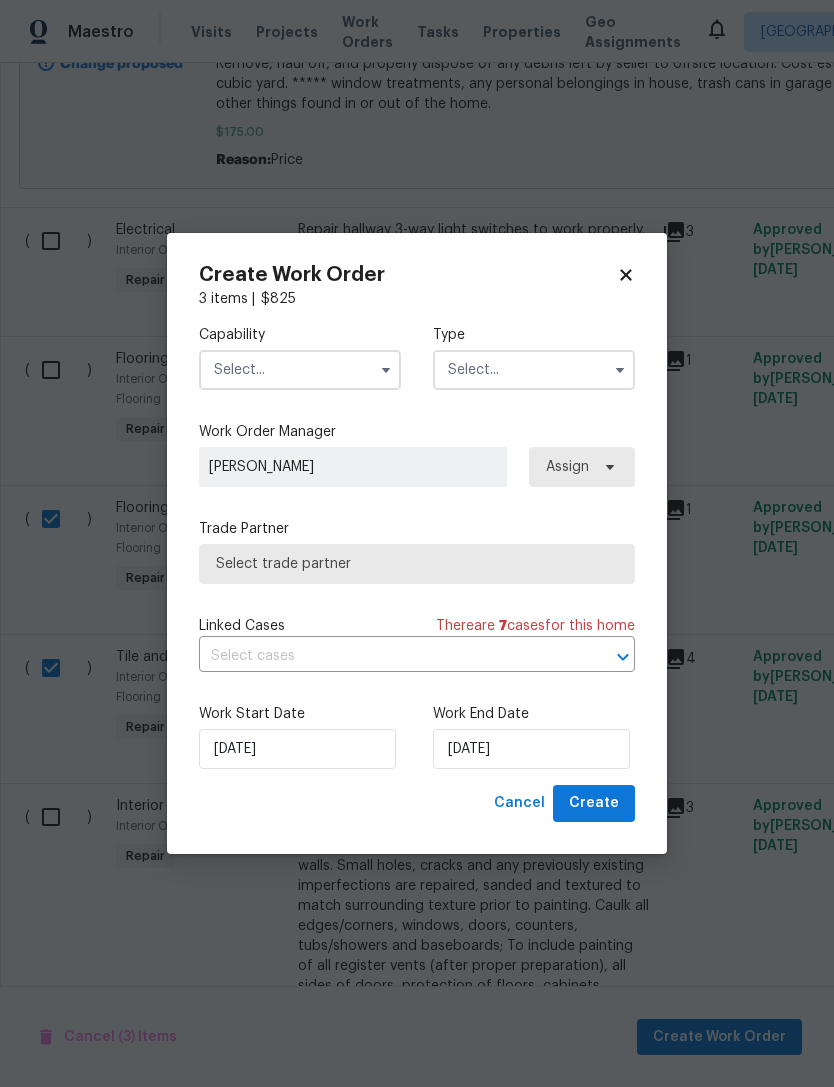 click at bounding box center [300, 370] 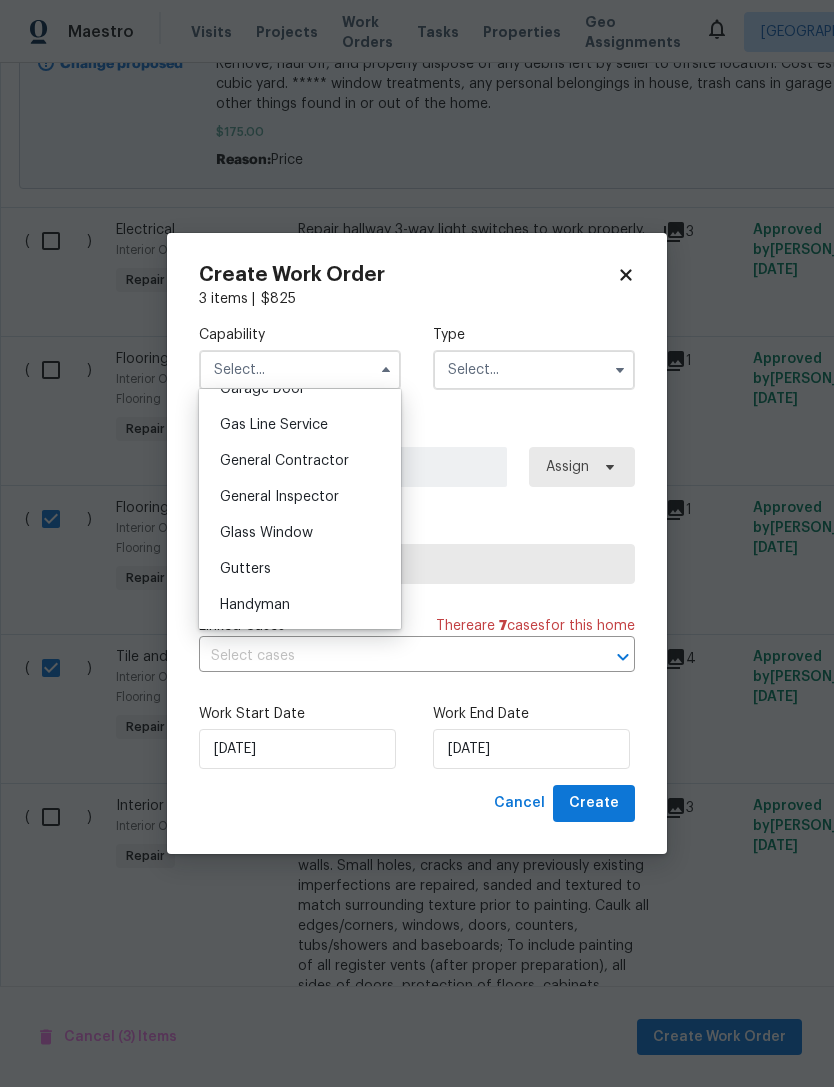 scroll, scrollTop: 910, scrollLeft: 0, axis: vertical 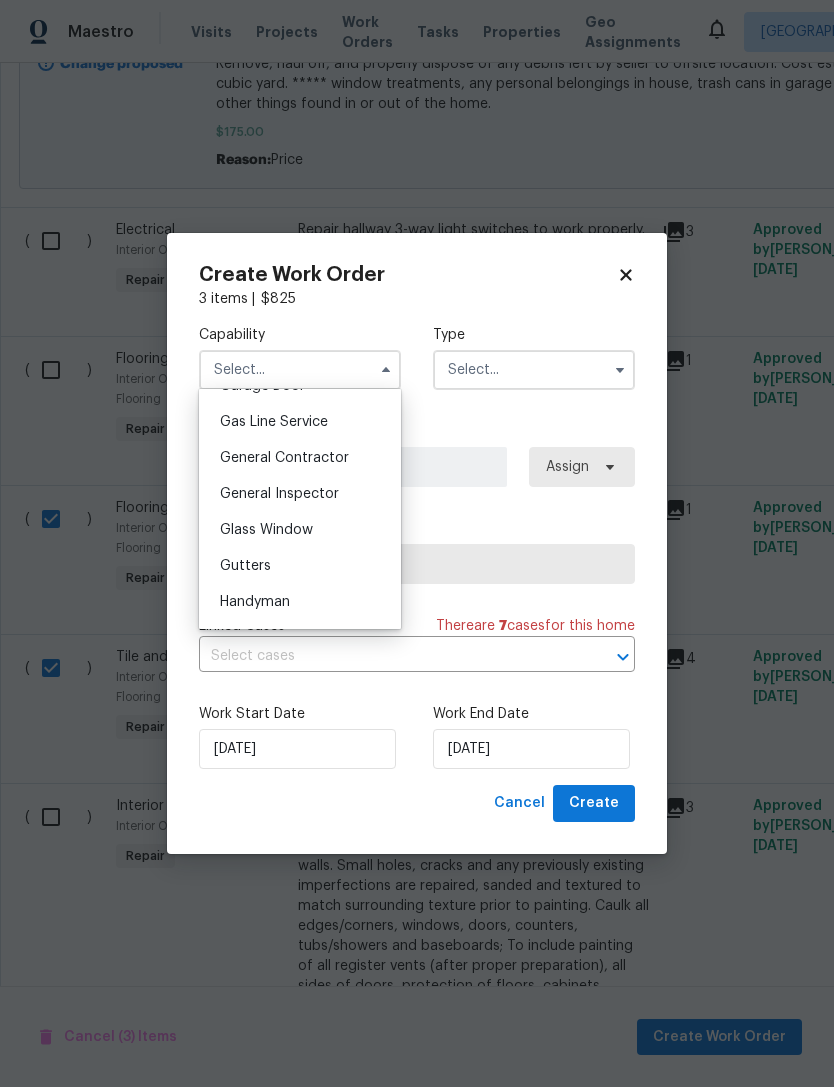 click on "General Contractor" at bounding box center [284, 458] 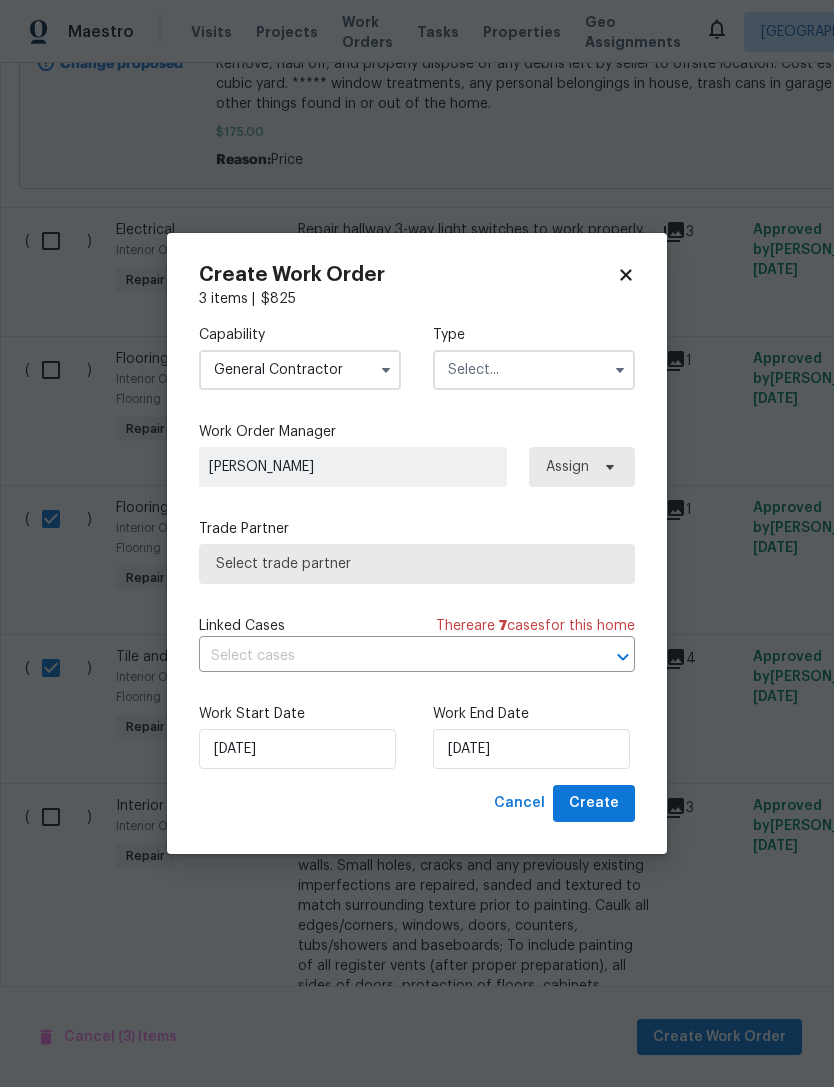 click at bounding box center [534, 370] 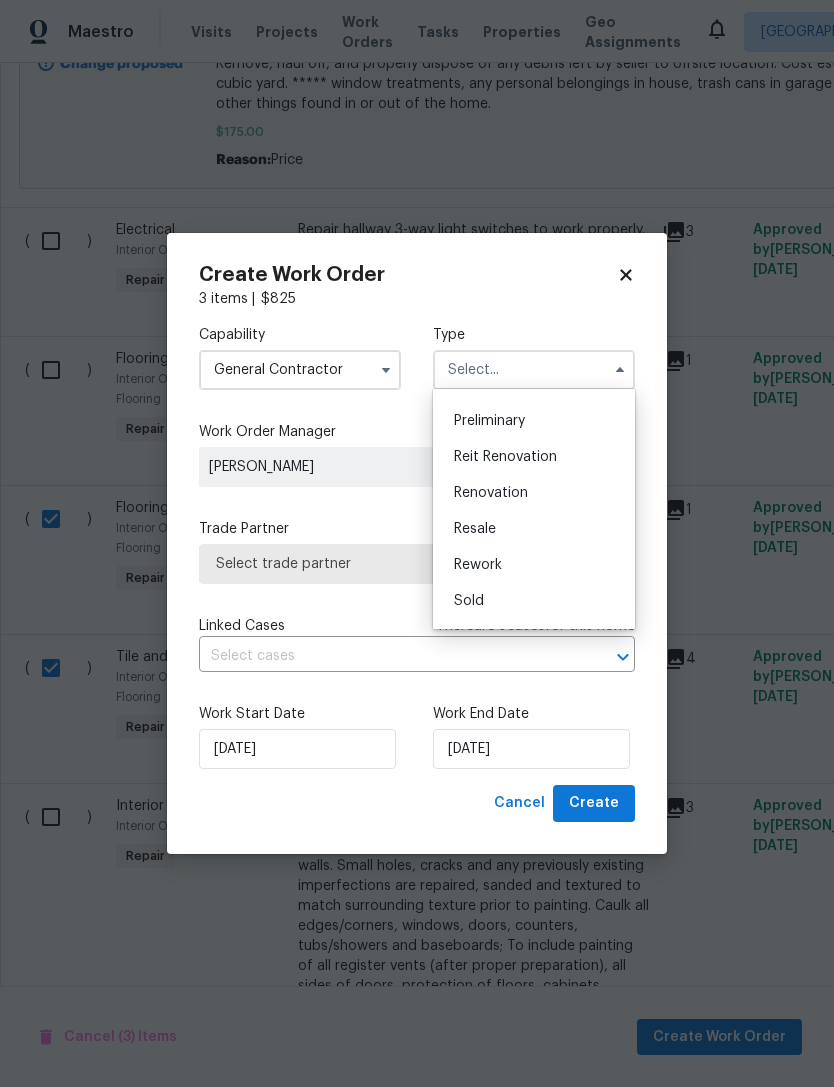 scroll, scrollTop: 414, scrollLeft: 0, axis: vertical 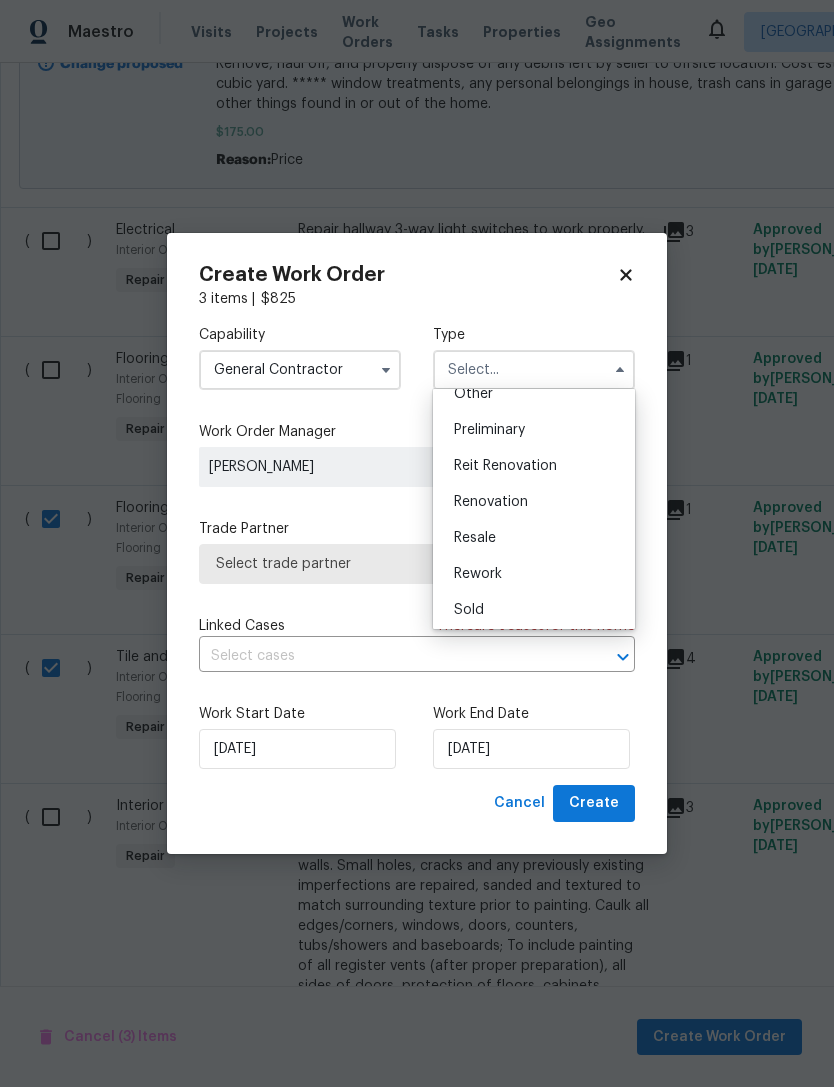 click on "Renovation" at bounding box center (491, 502) 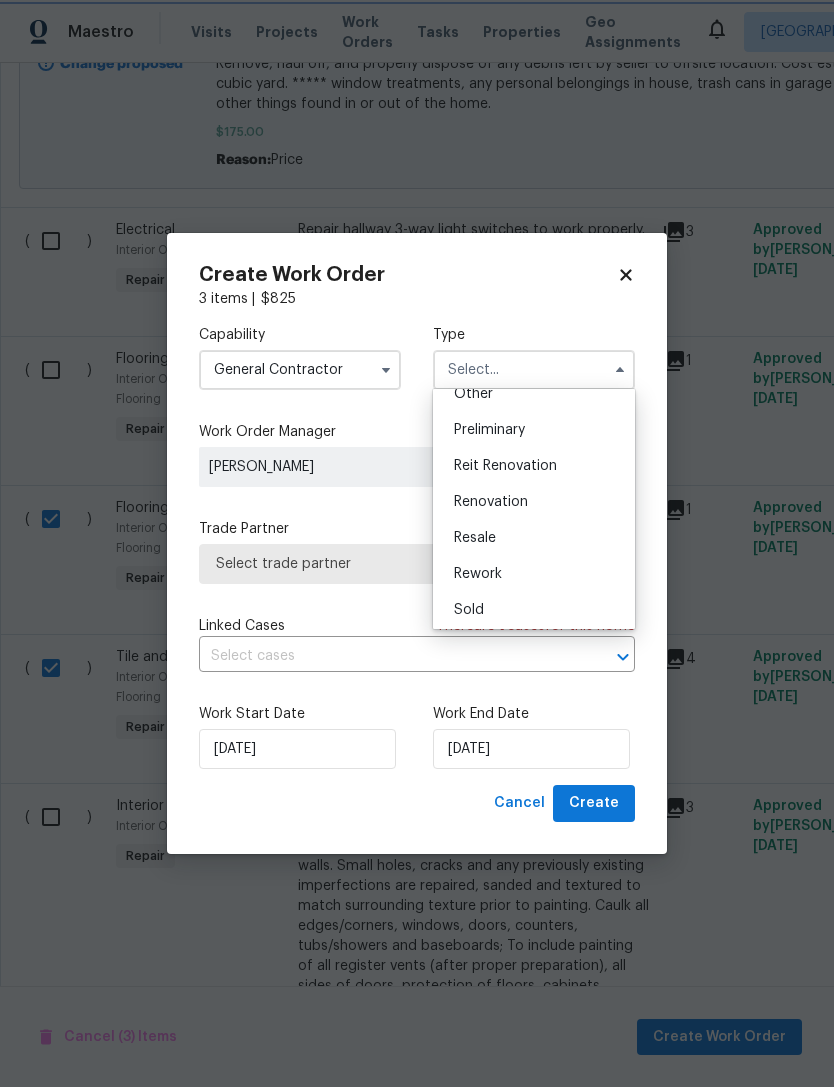 type on "Renovation" 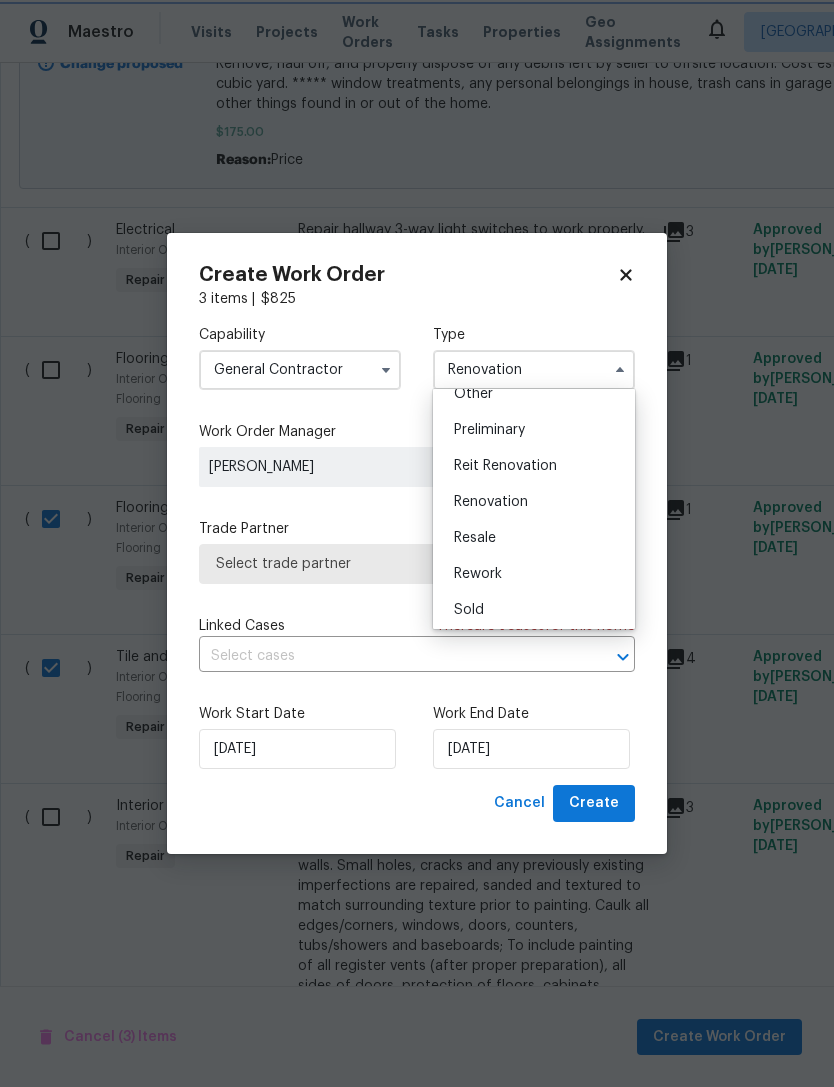 scroll, scrollTop: 0, scrollLeft: 0, axis: both 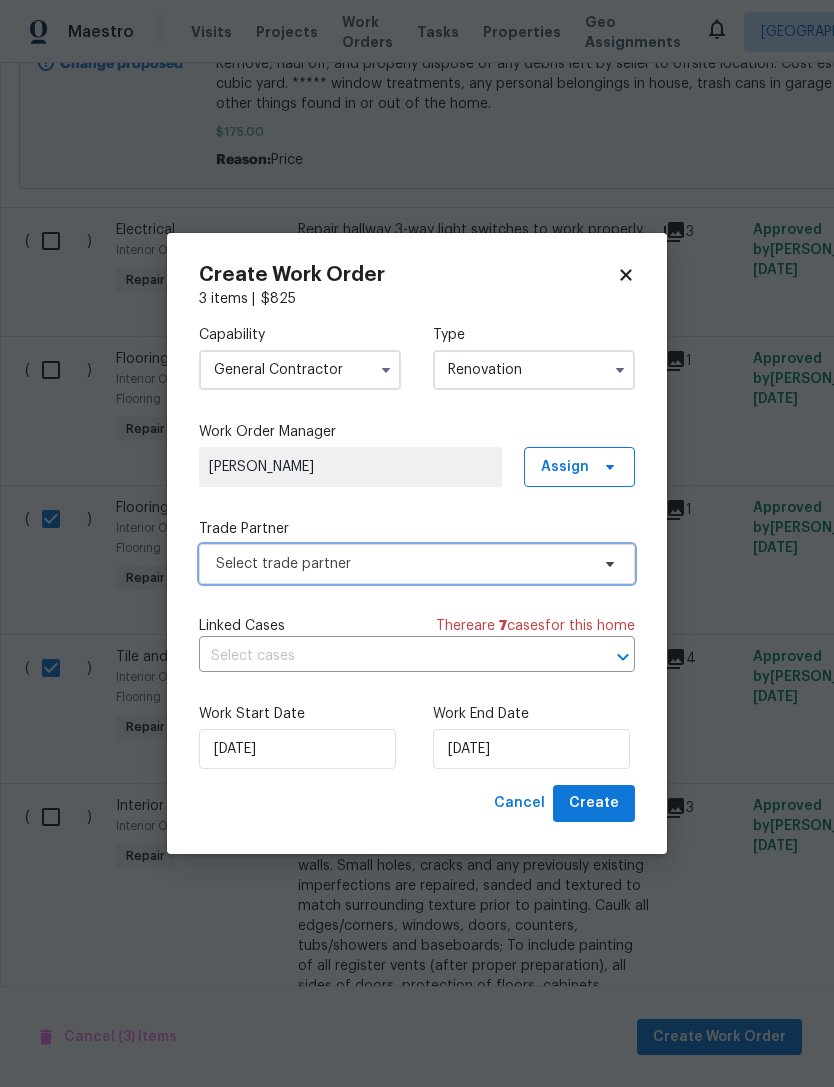 click on "Select trade partner" at bounding box center [402, 564] 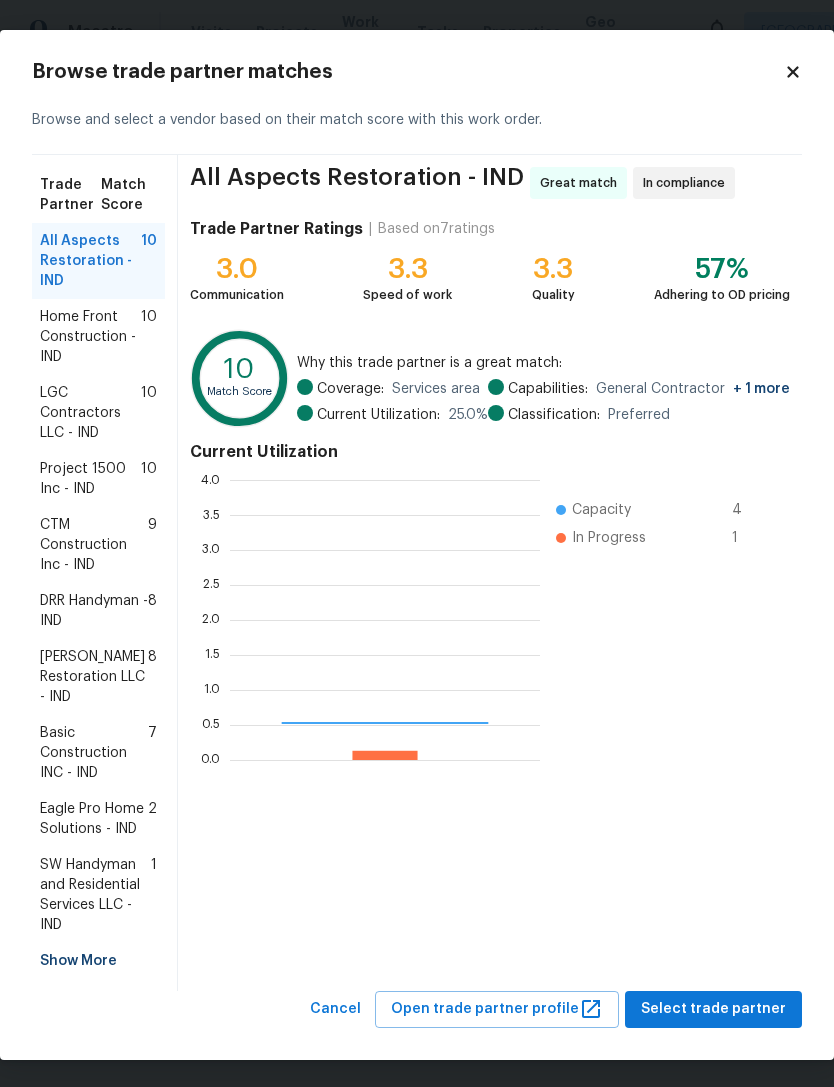 scroll, scrollTop: 2, scrollLeft: 2, axis: both 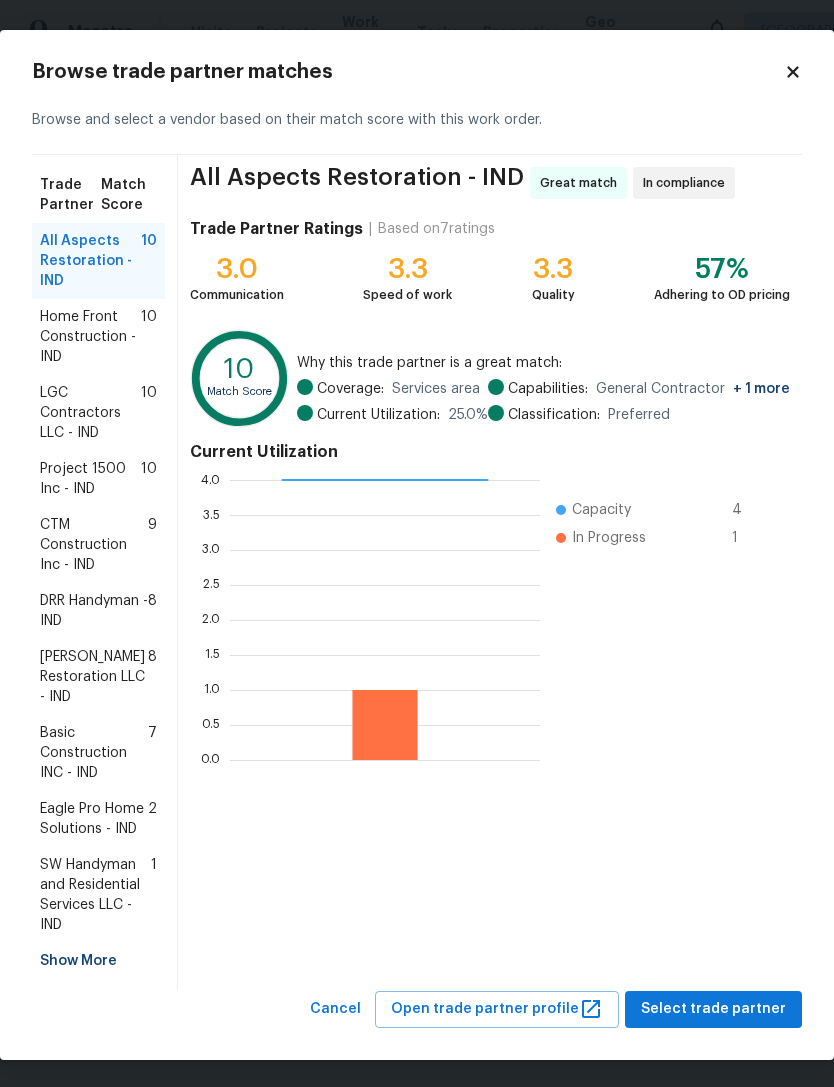click 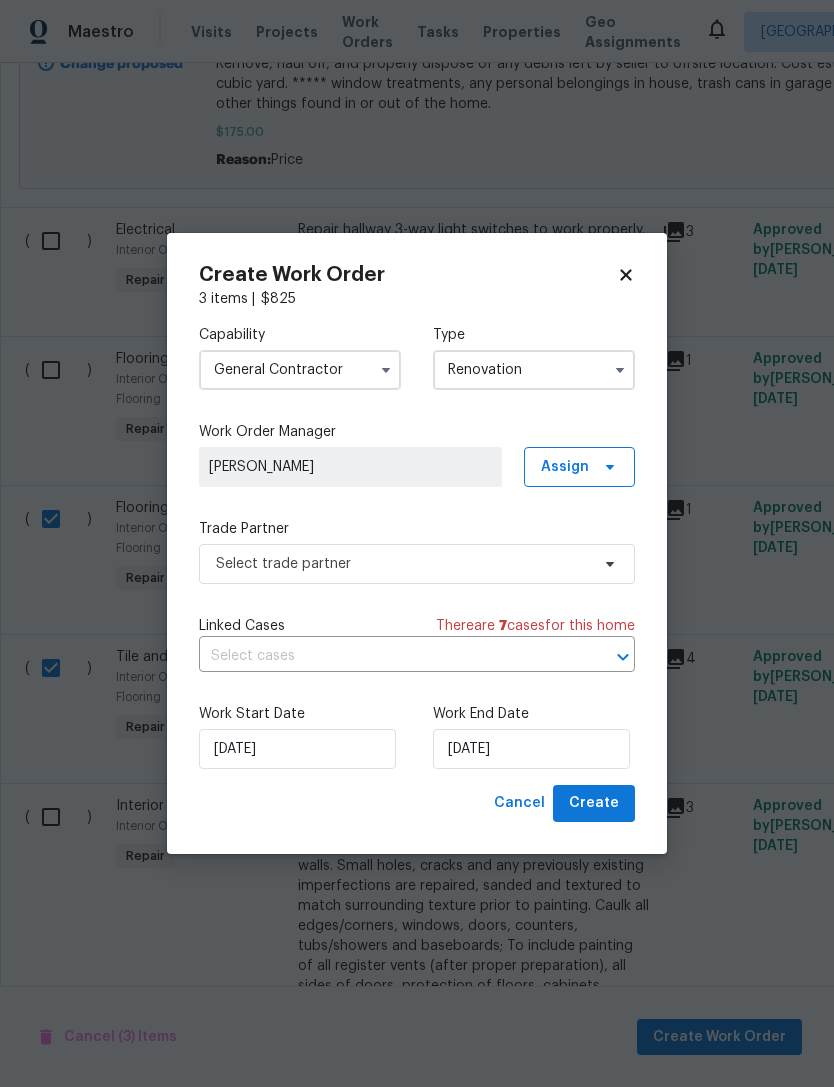 click on "General Contractor" at bounding box center [300, 370] 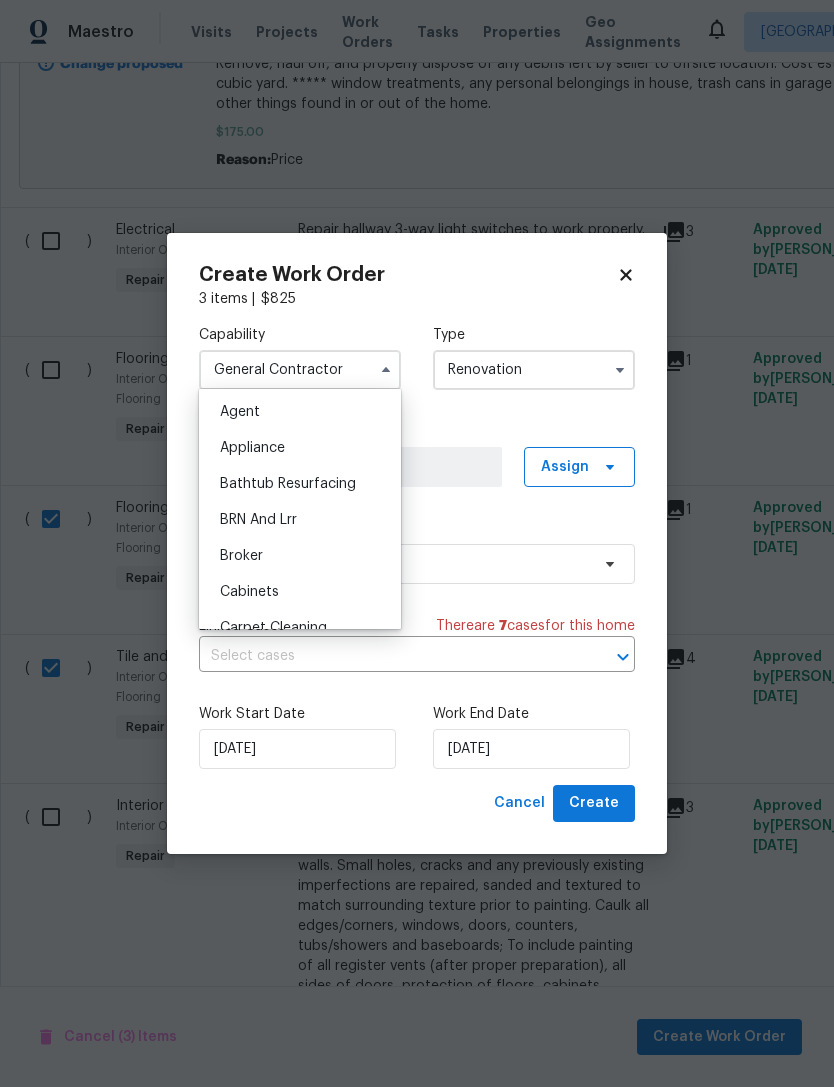 click on "Broker" at bounding box center (300, 556) 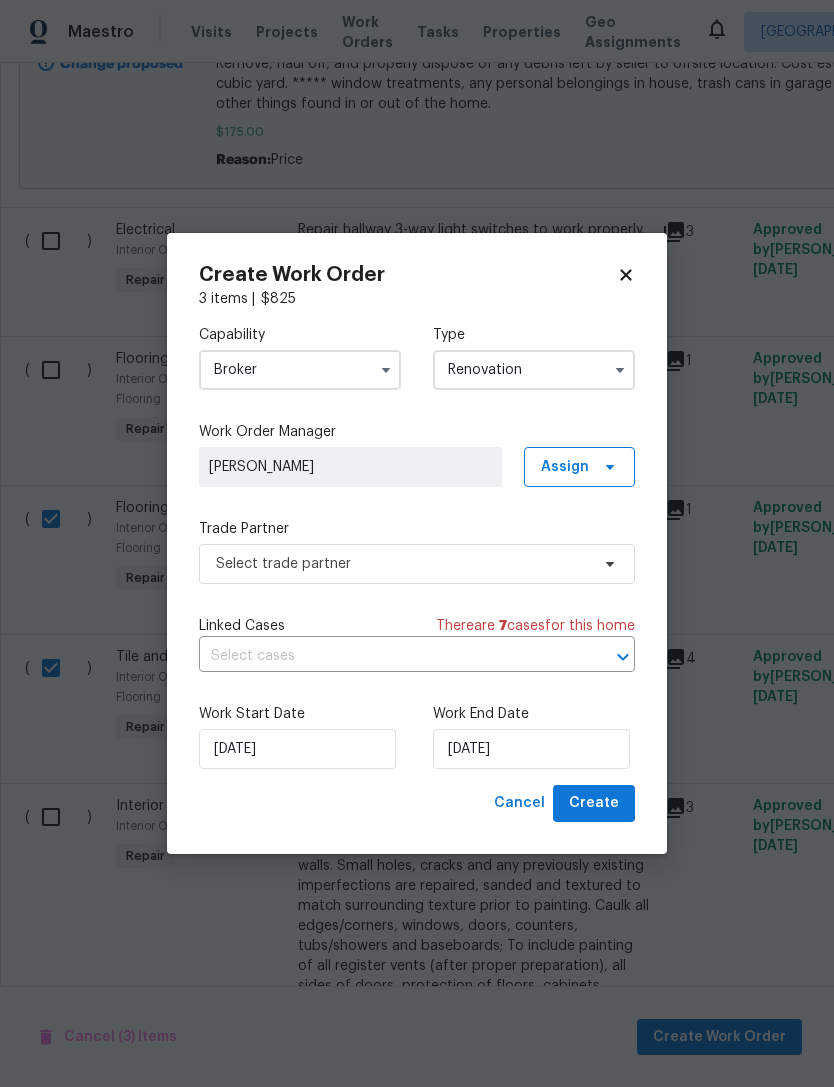 click on "Broker" at bounding box center (300, 370) 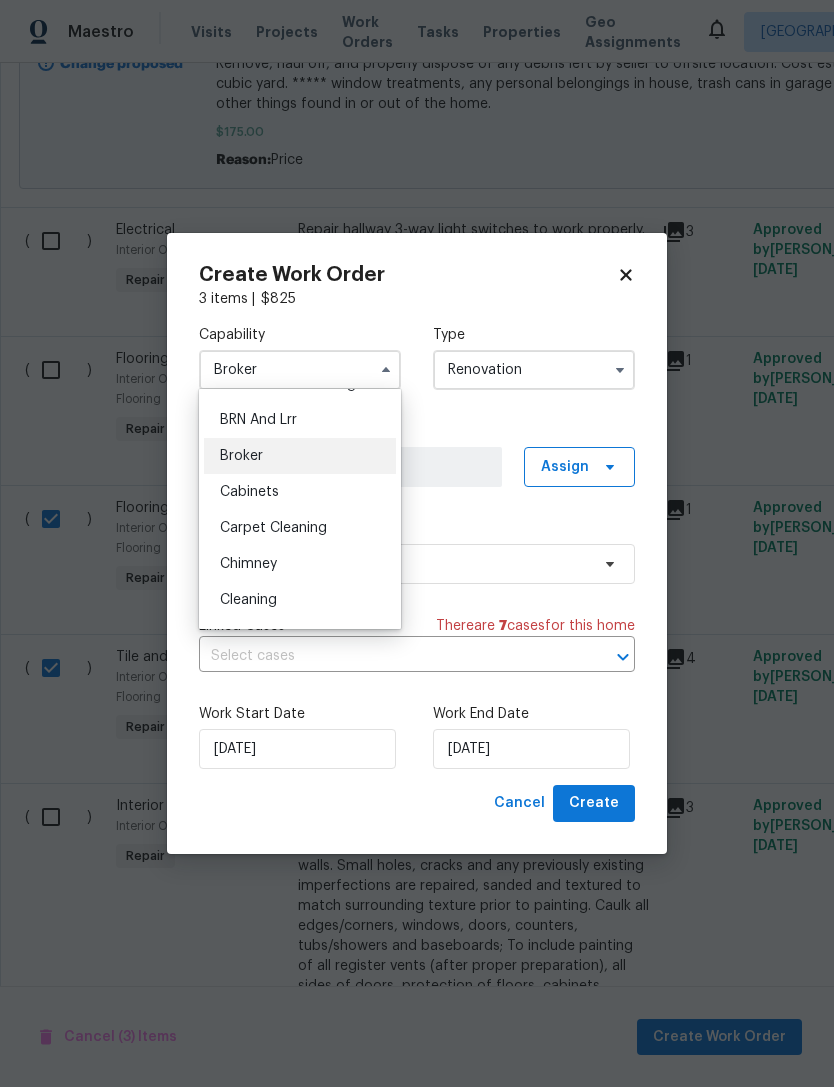 scroll, scrollTop: 101, scrollLeft: 0, axis: vertical 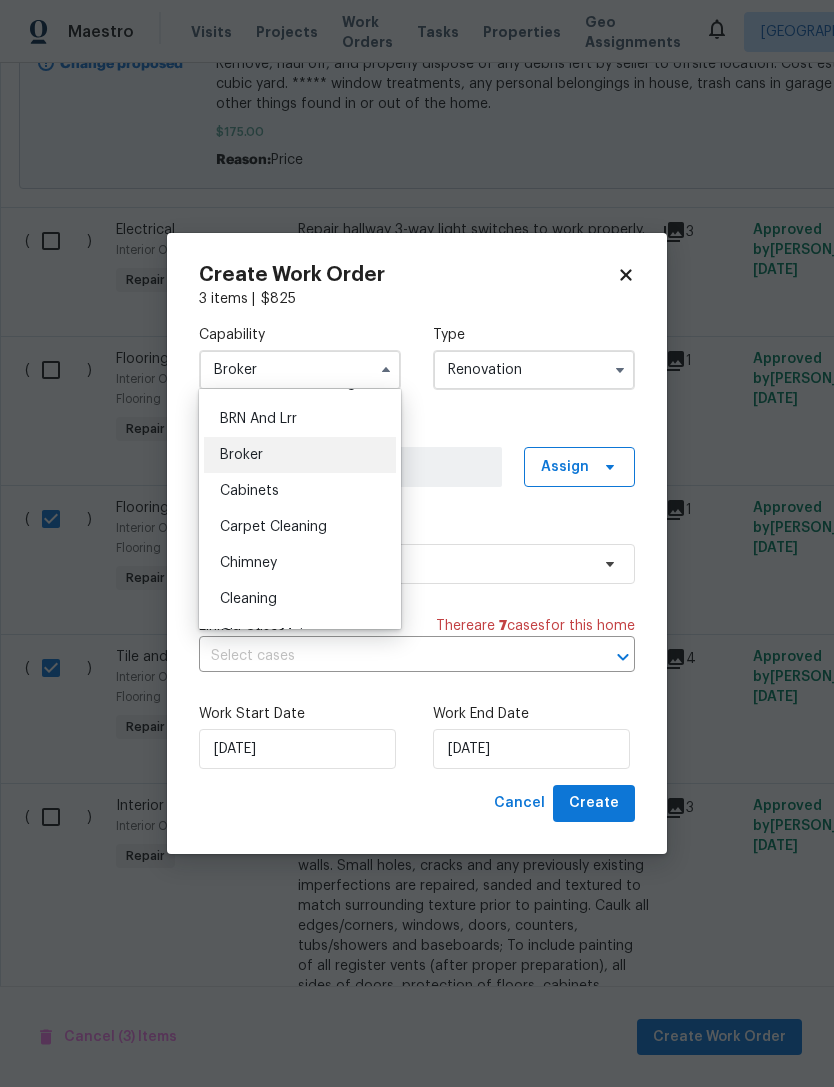 click on "Cleaning" at bounding box center [248, 599] 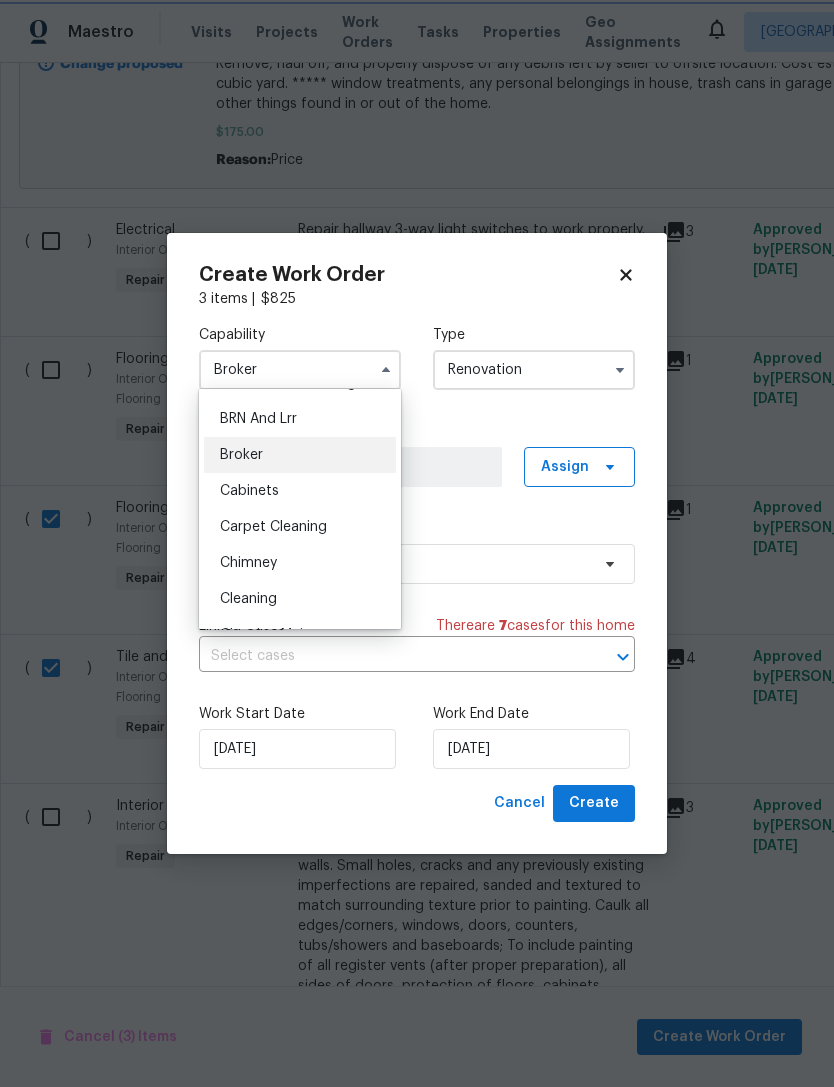 type on "Cleaning" 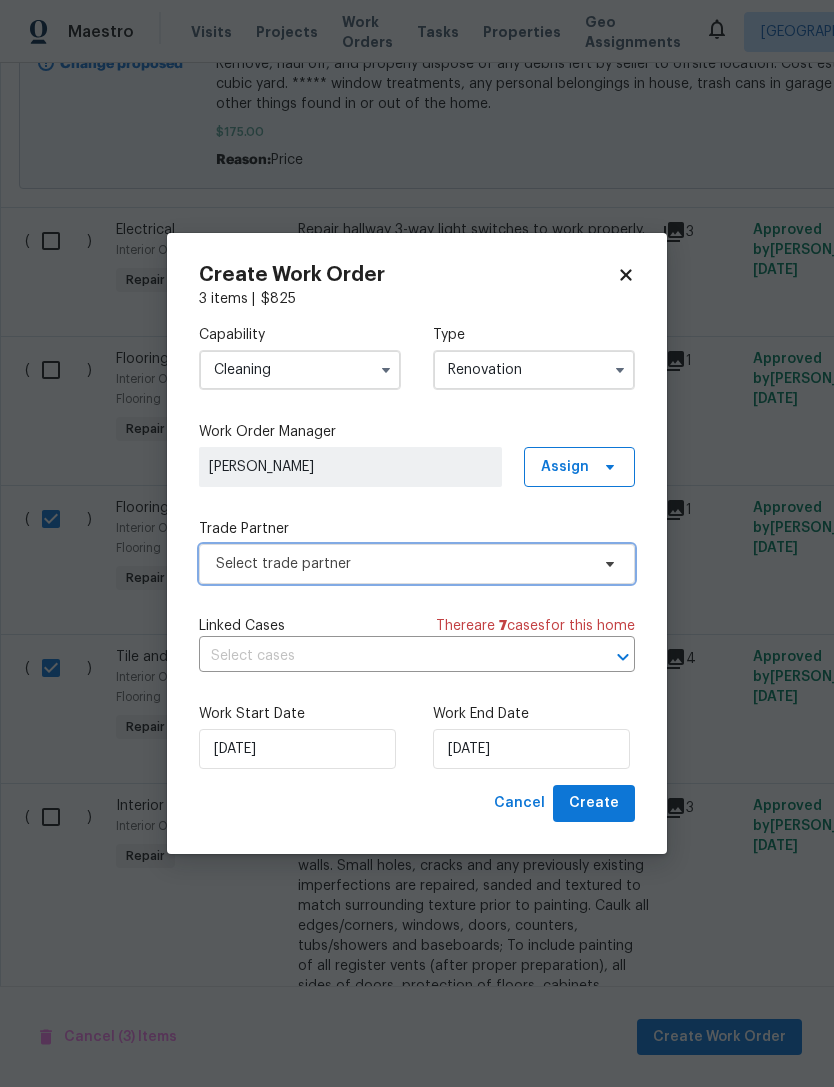click on "Select trade partner" at bounding box center (402, 564) 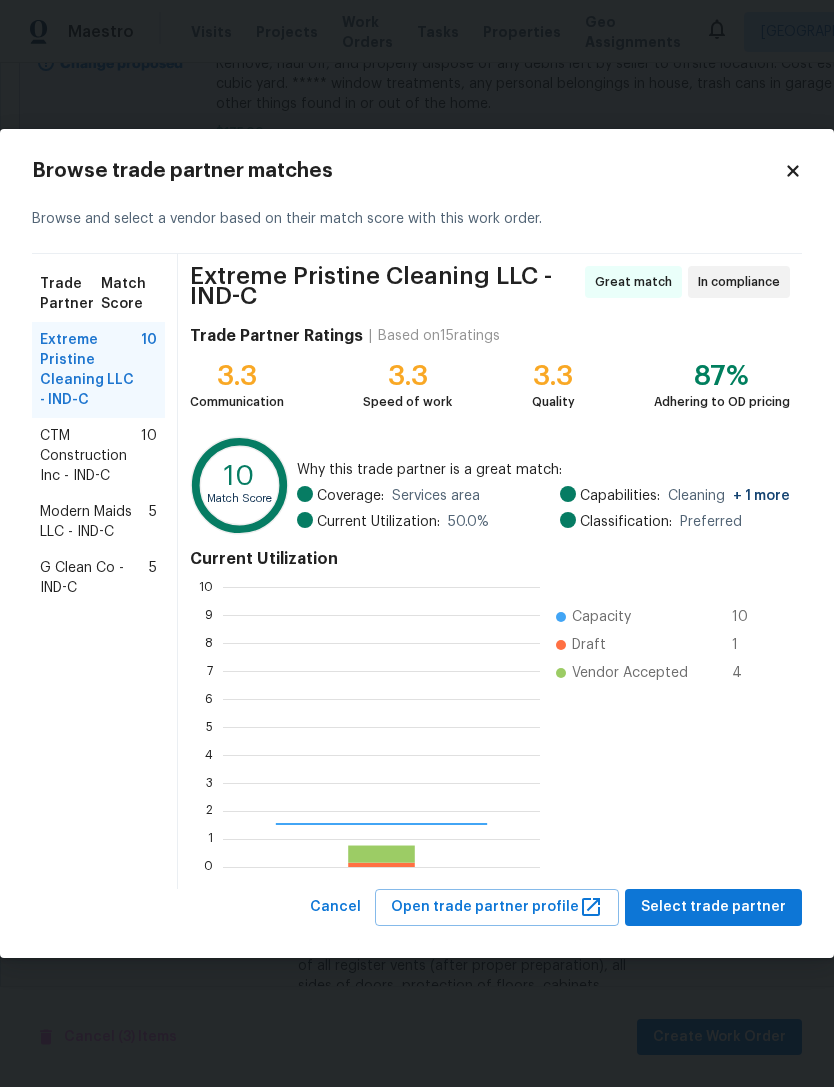 scroll, scrollTop: 2, scrollLeft: 2, axis: both 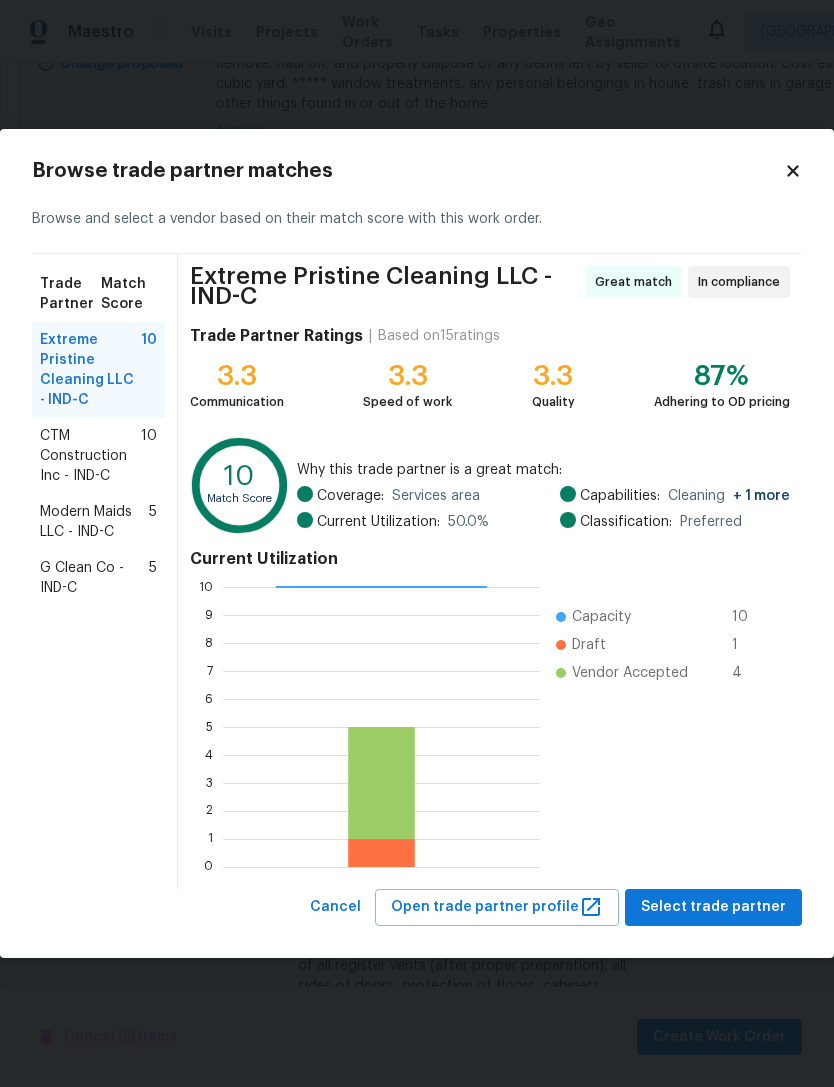 click on "Extreme Pristine Cleaning LLC - IND-C" at bounding box center [90, 370] 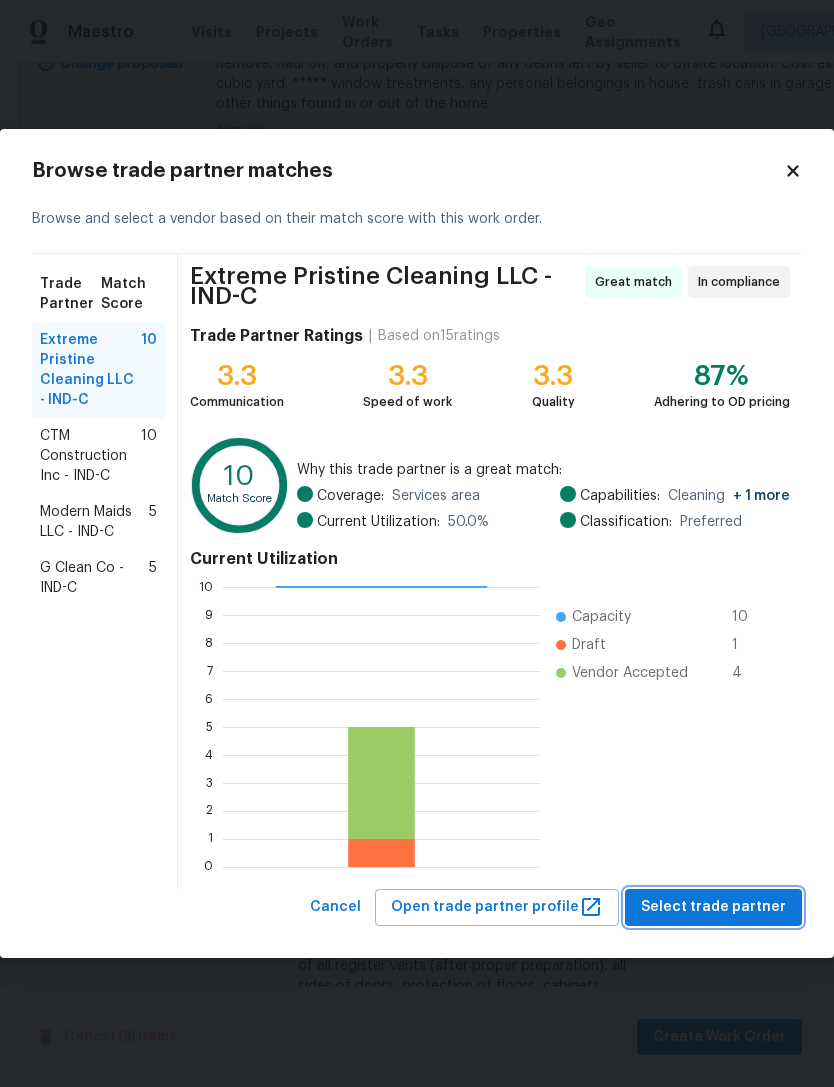 click on "Select trade partner" at bounding box center [713, 907] 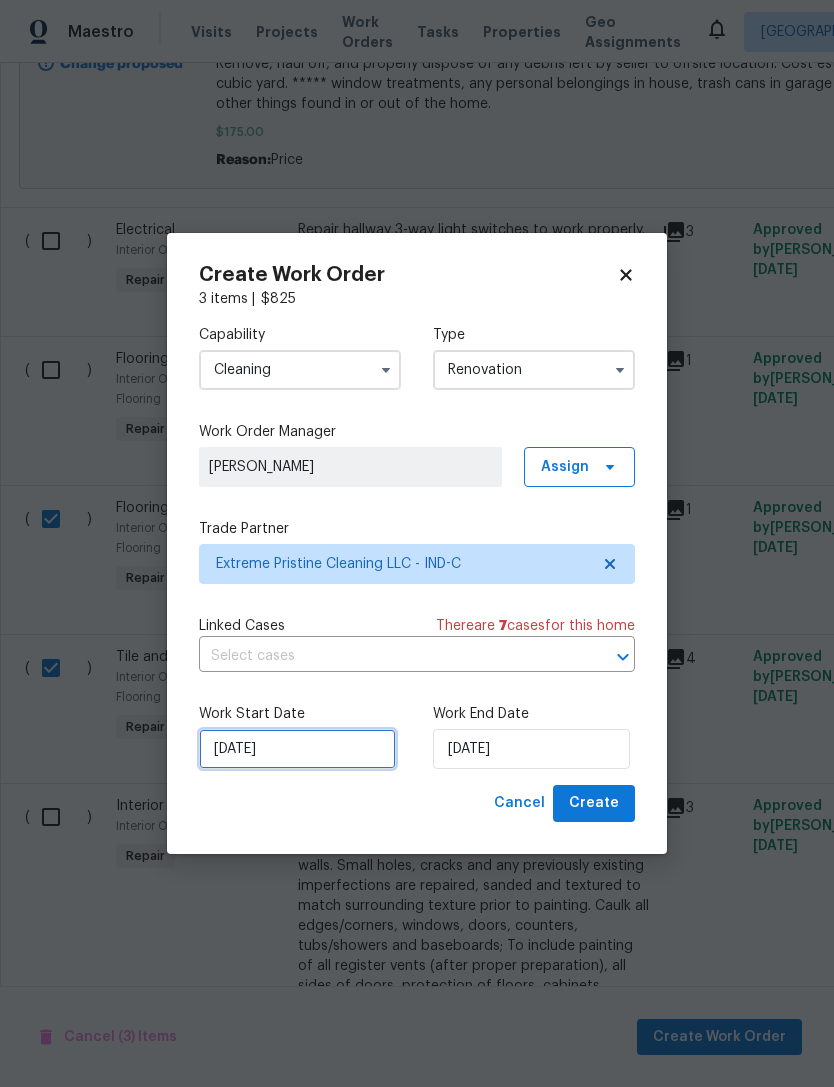 click on "[DATE]" at bounding box center [297, 749] 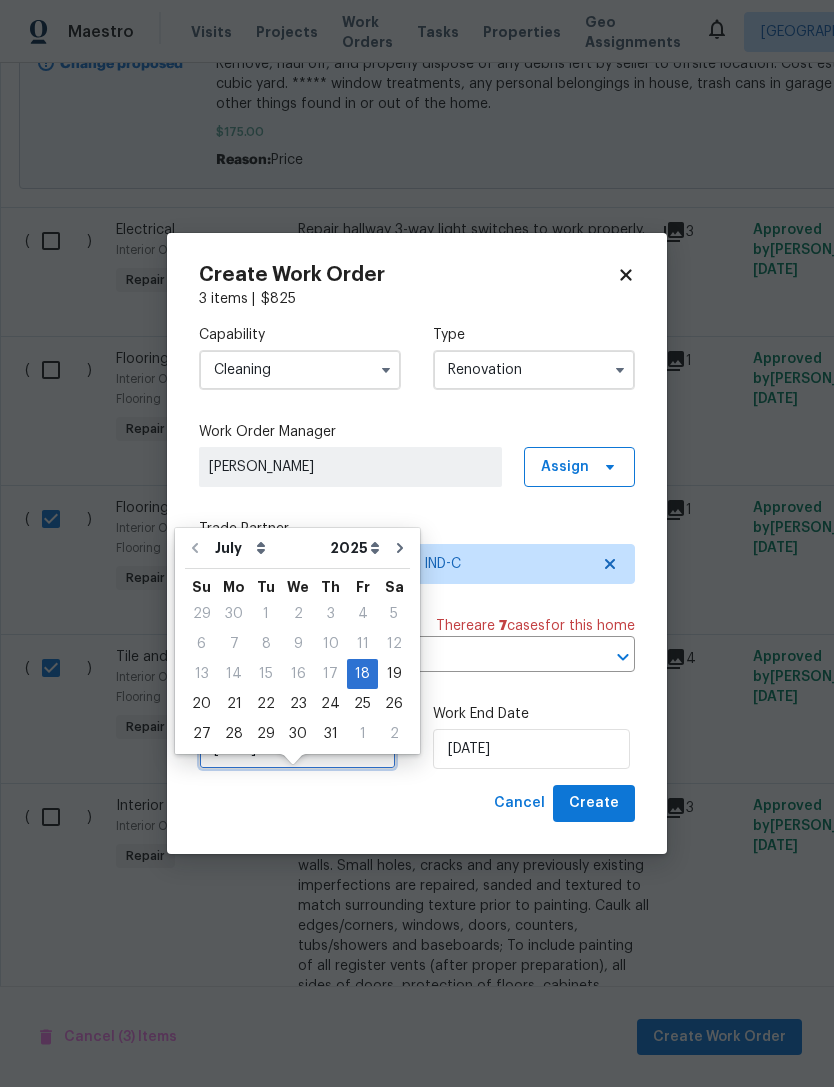 scroll, scrollTop: 37, scrollLeft: 0, axis: vertical 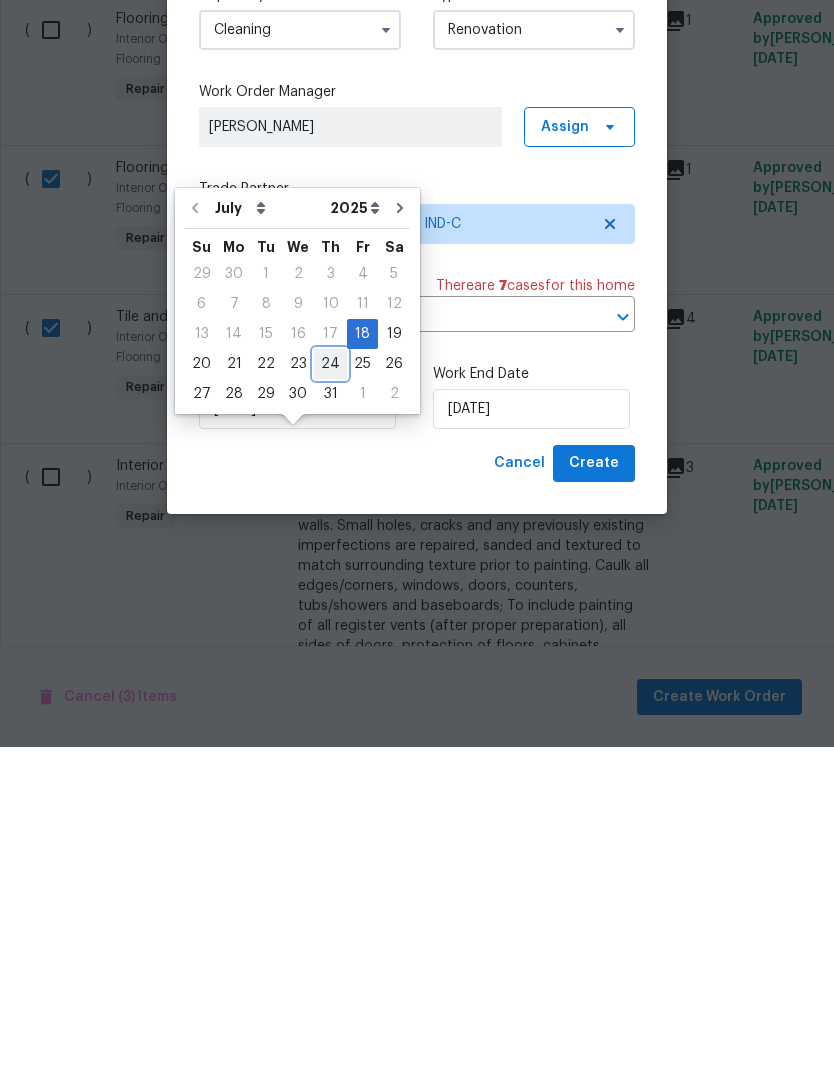 click on "24" at bounding box center (330, 704) 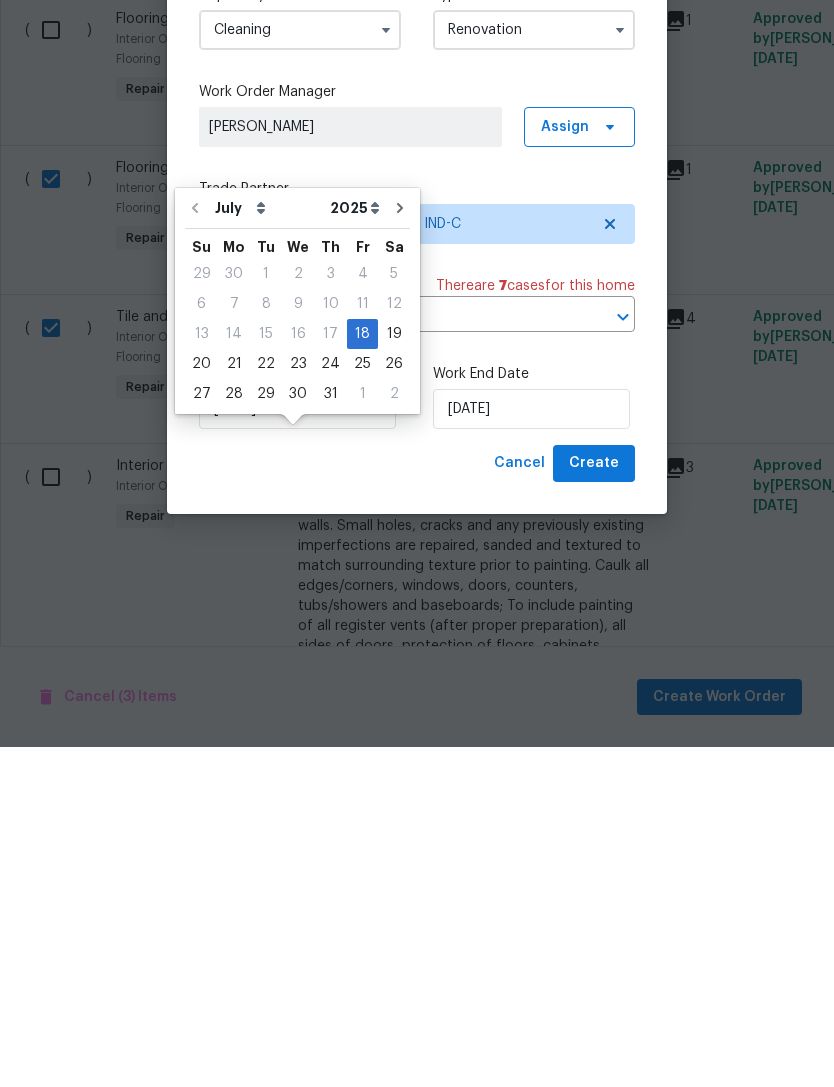 type on "[DATE]" 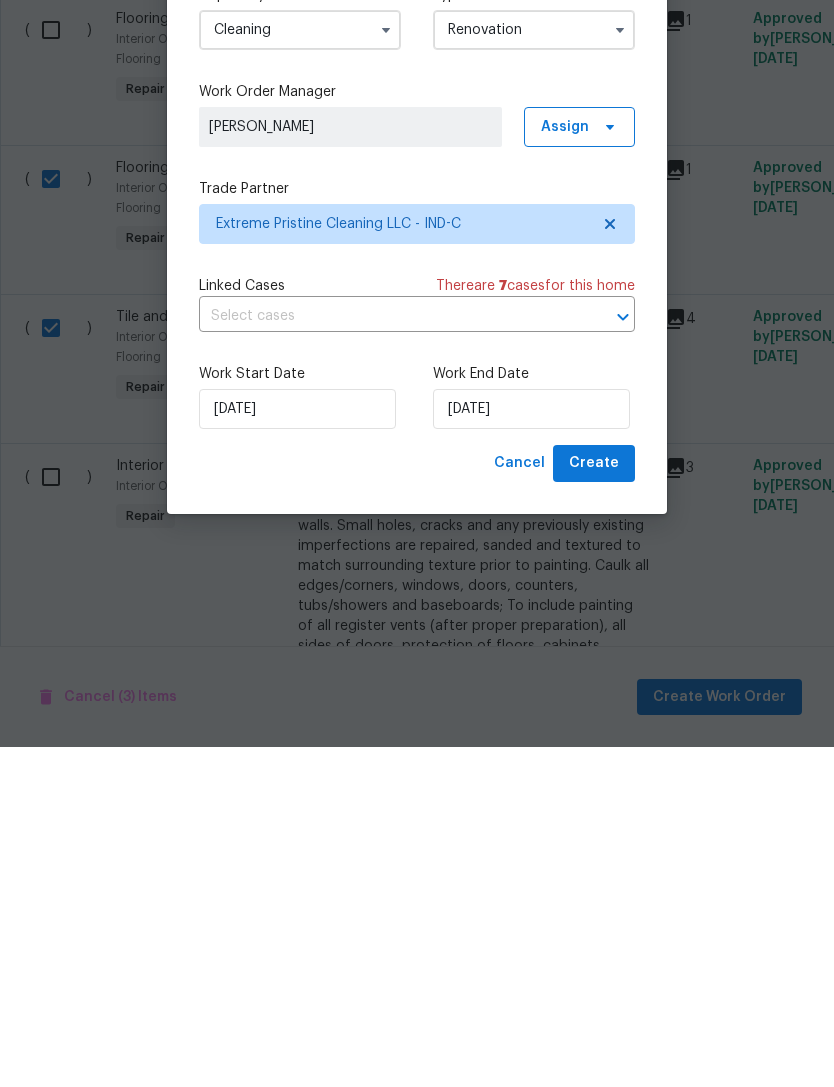 scroll, scrollTop: 64, scrollLeft: 0, axis: vertical 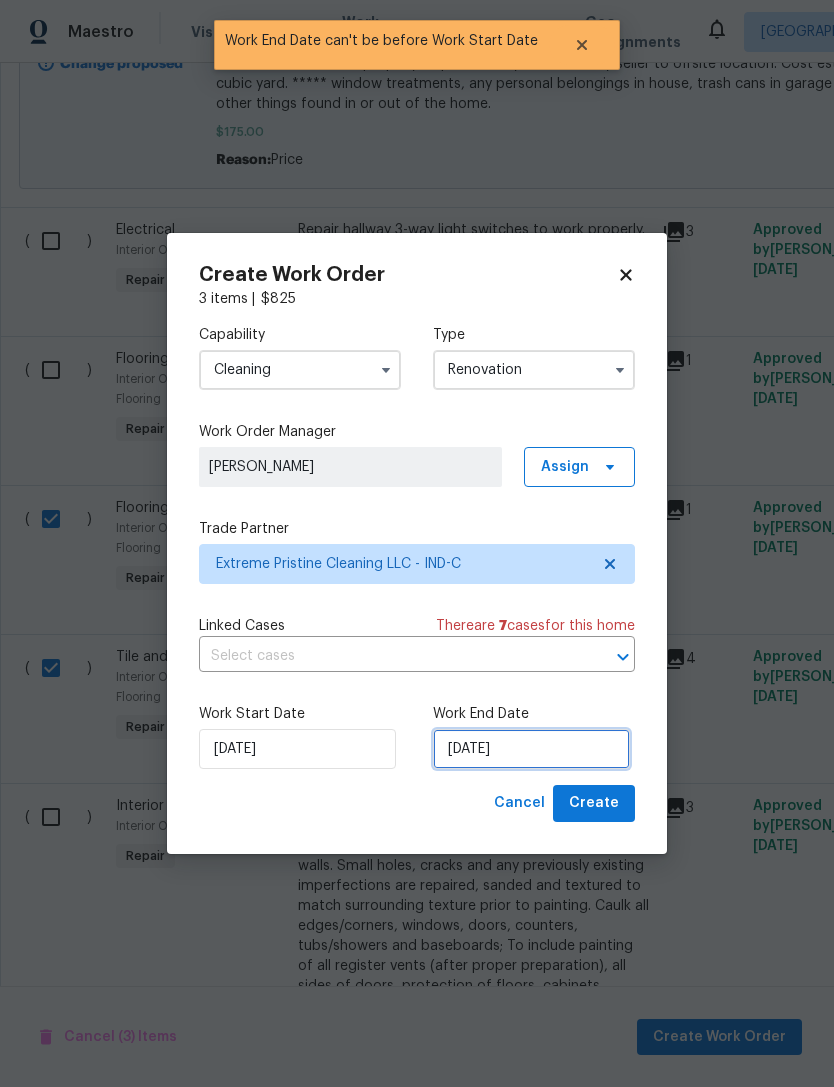 click on "[DATE]" at bounding box center (531, 749) 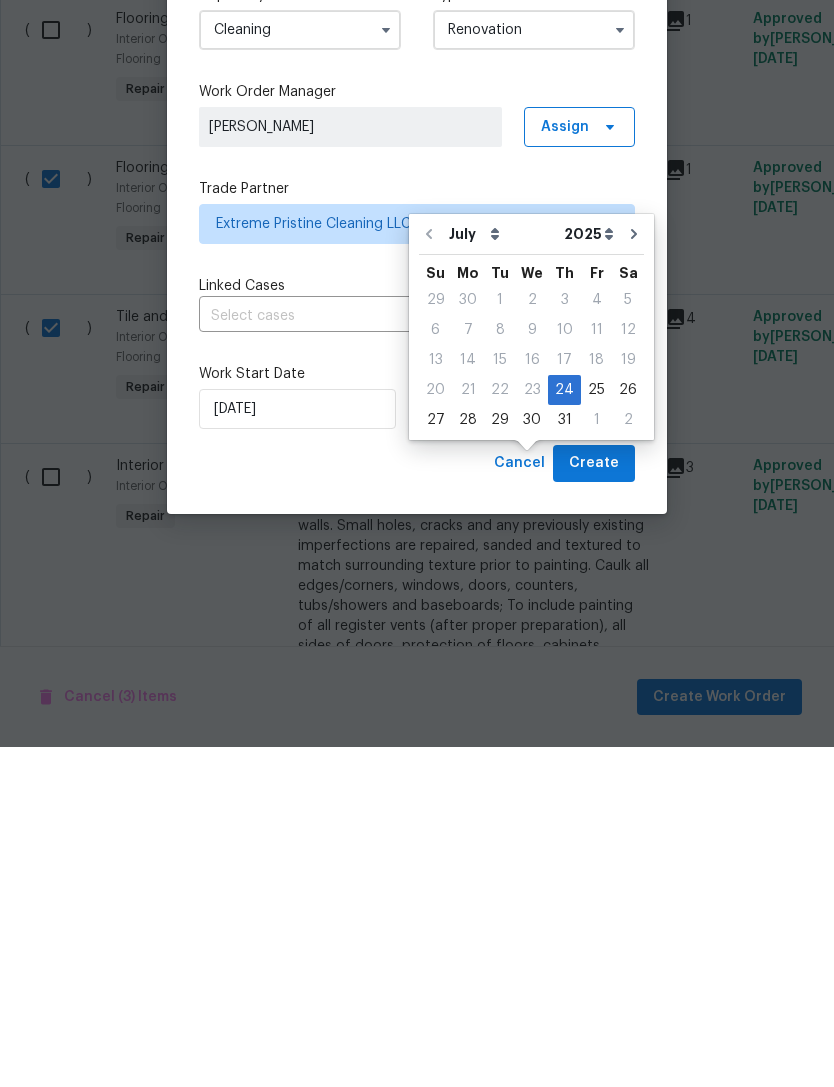 click on "Cancel Create" at bounding box center (417, 803) 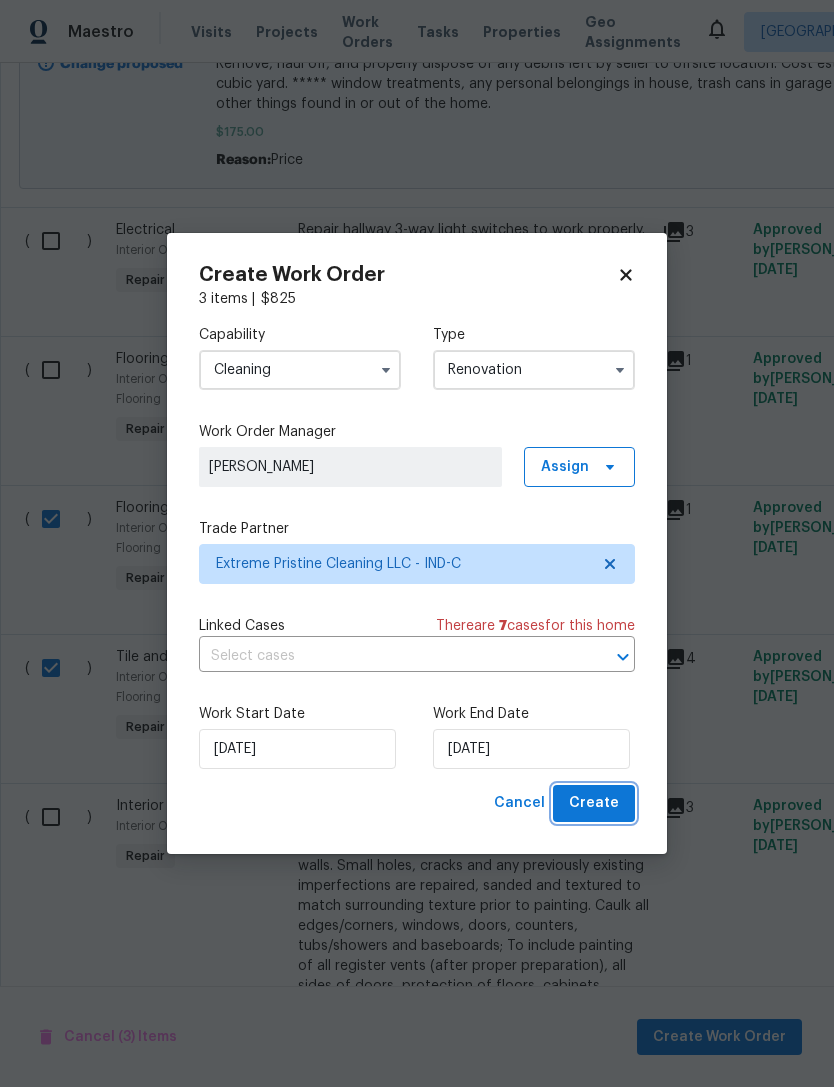 click on "Create" at bounding box center (594, 803) 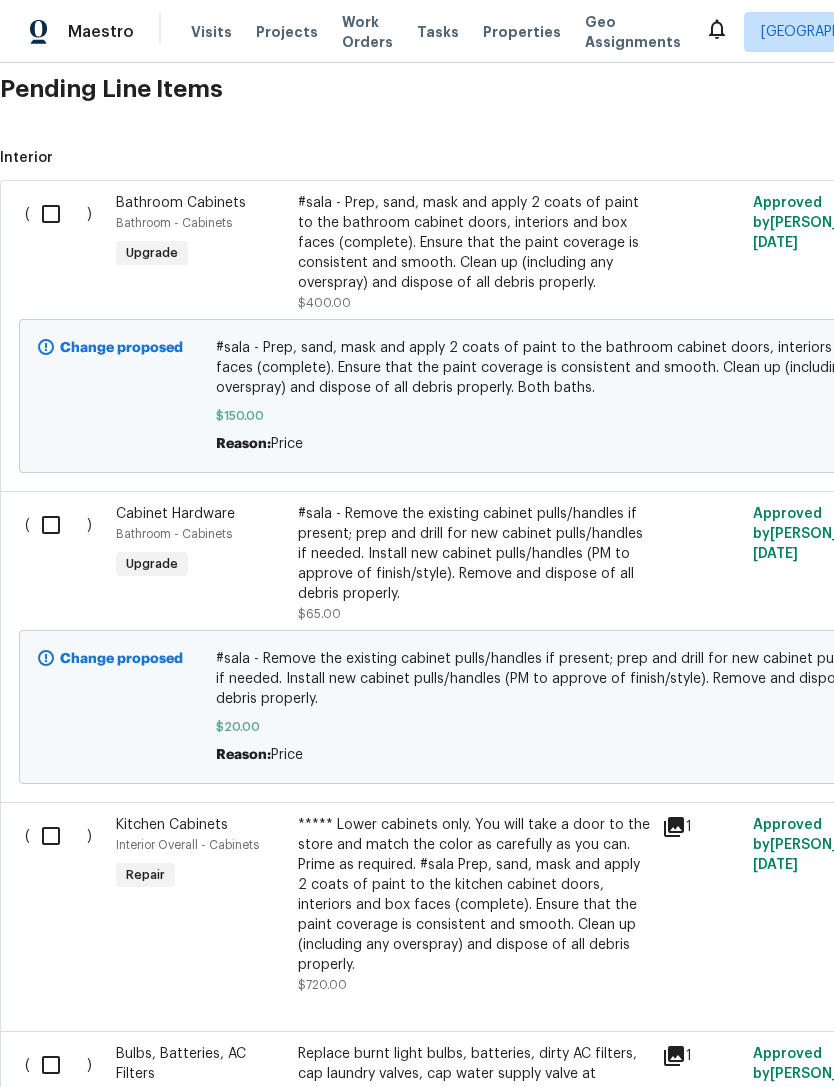 scroll, scrollTop: 539, scrollLeft: 0, axis: vertical 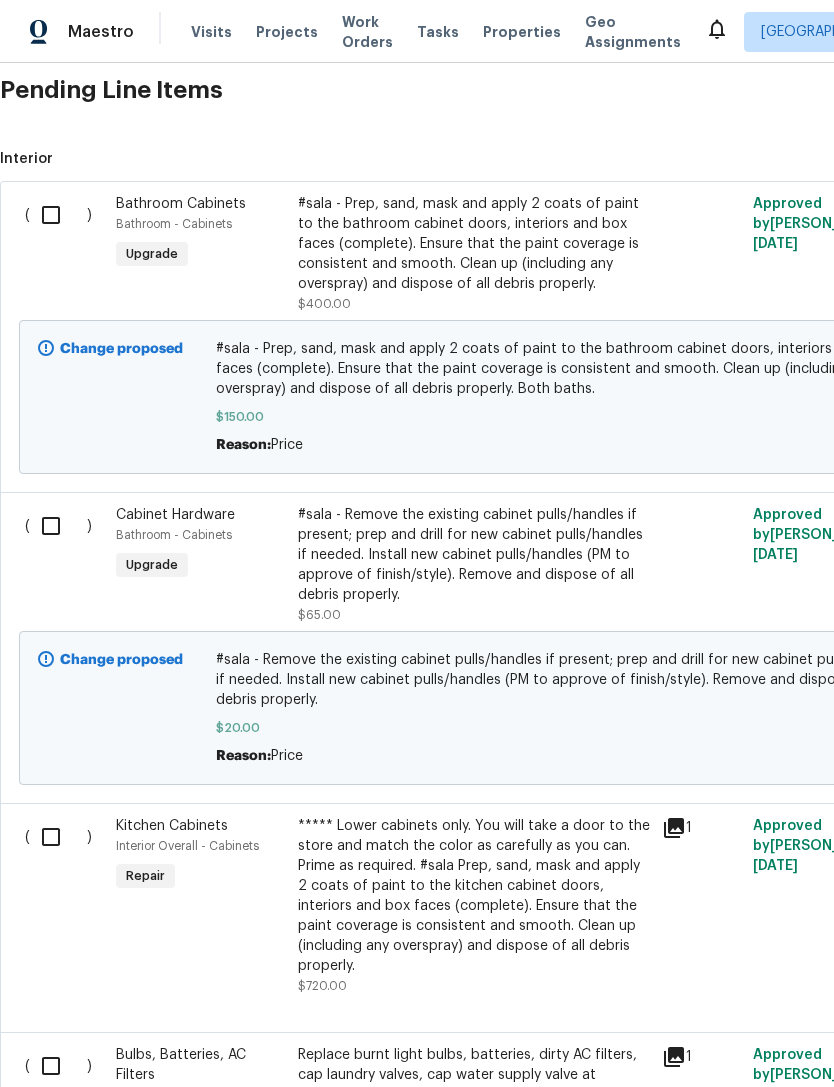 click at bounding box center (58, 215) 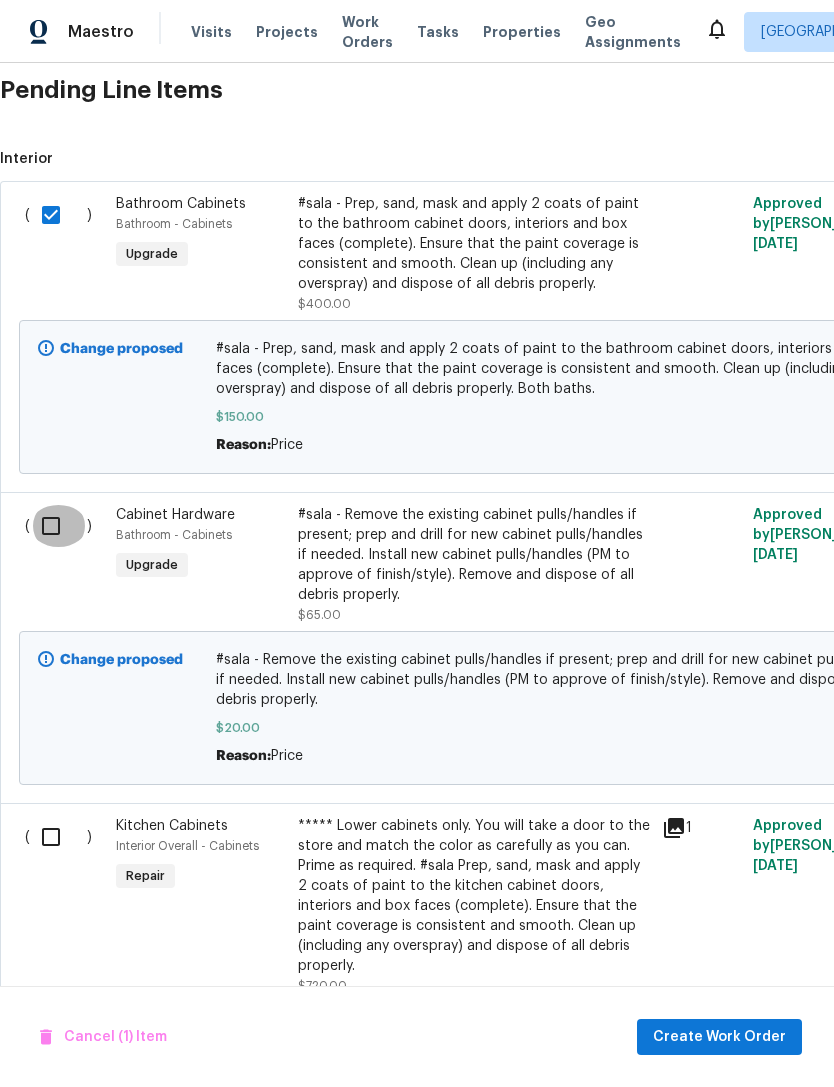 click at bounding box center [58, 526] 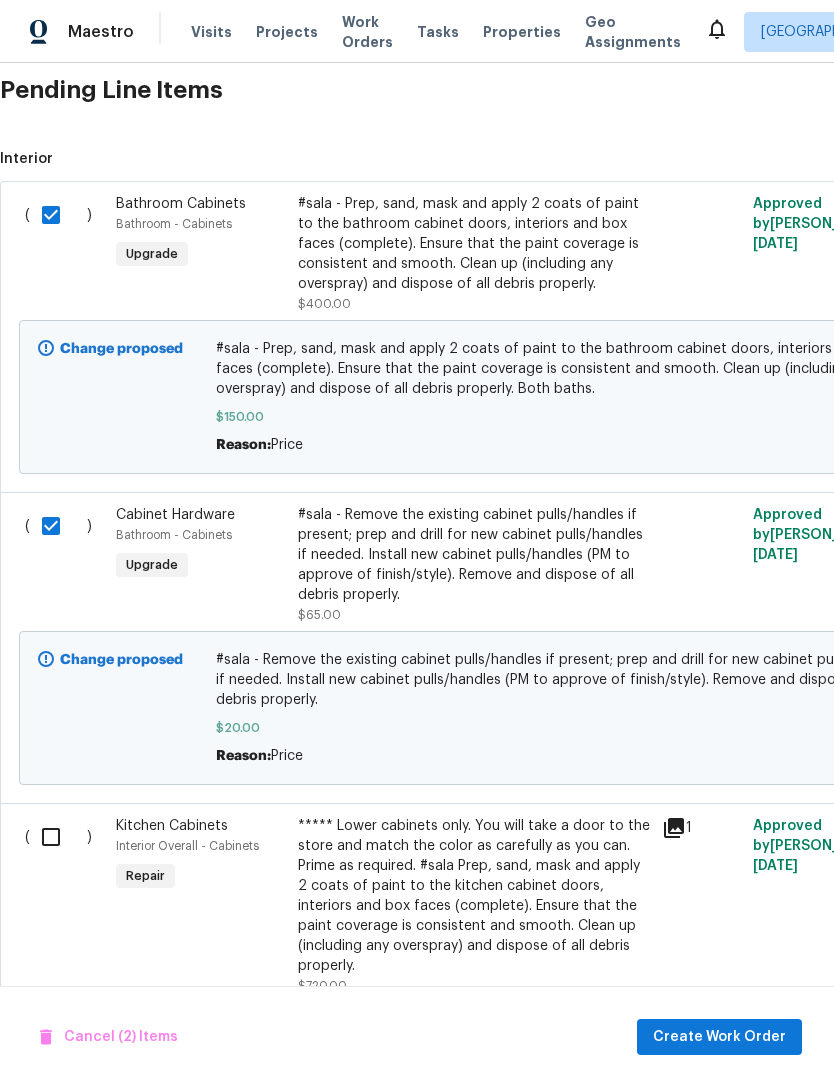 click at bounding box center (58, 837) 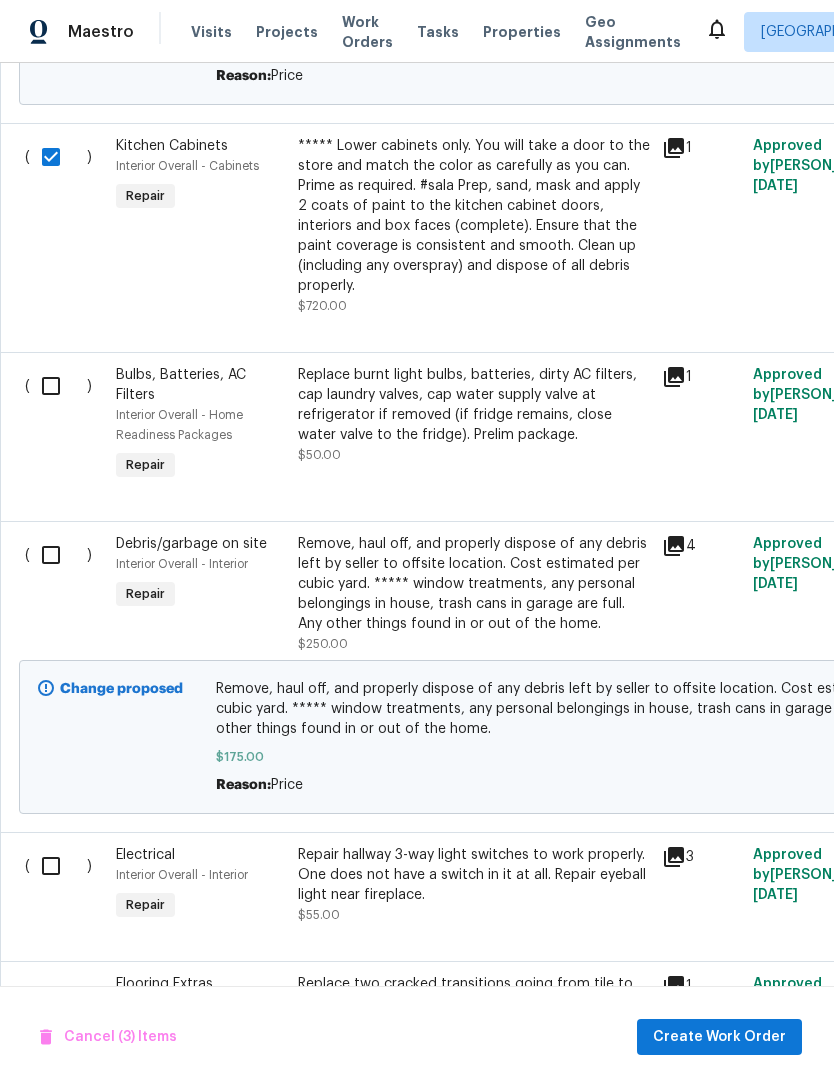 scroll, scrollTop: 1219, scrollLeft: 0, axis: vertical 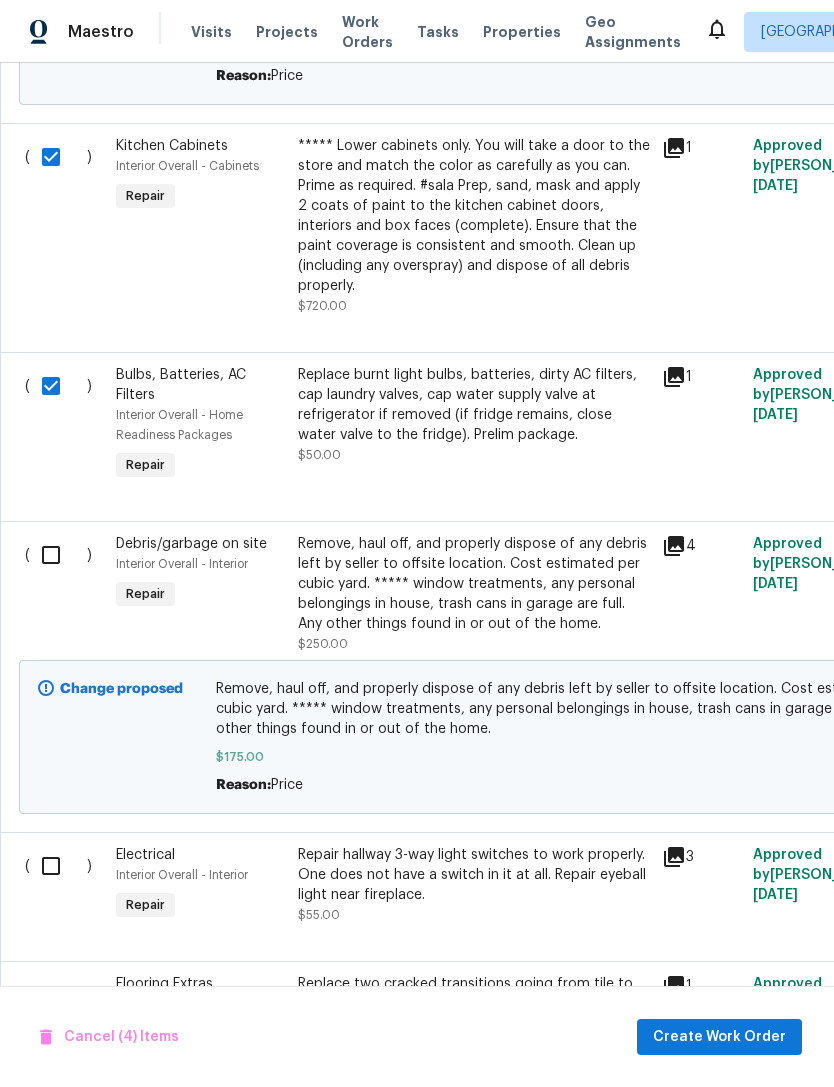 click at bounding box center [58, 555] 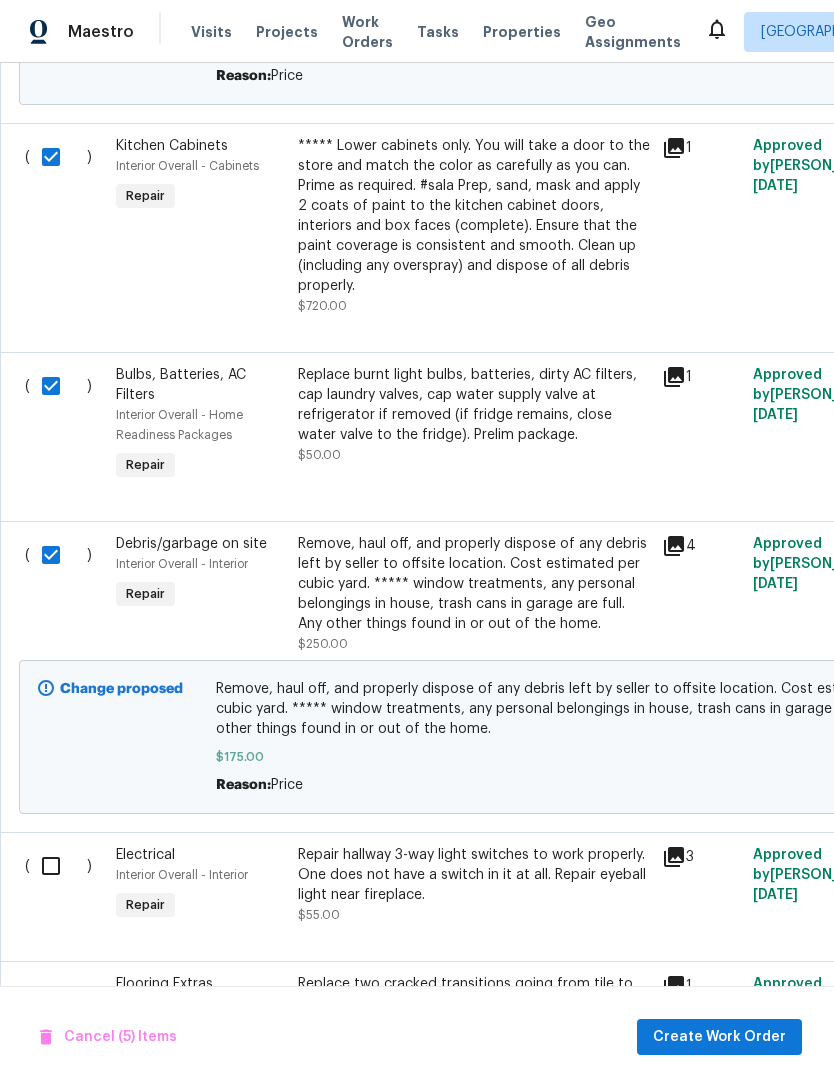 click at bounding box center [58, 866] 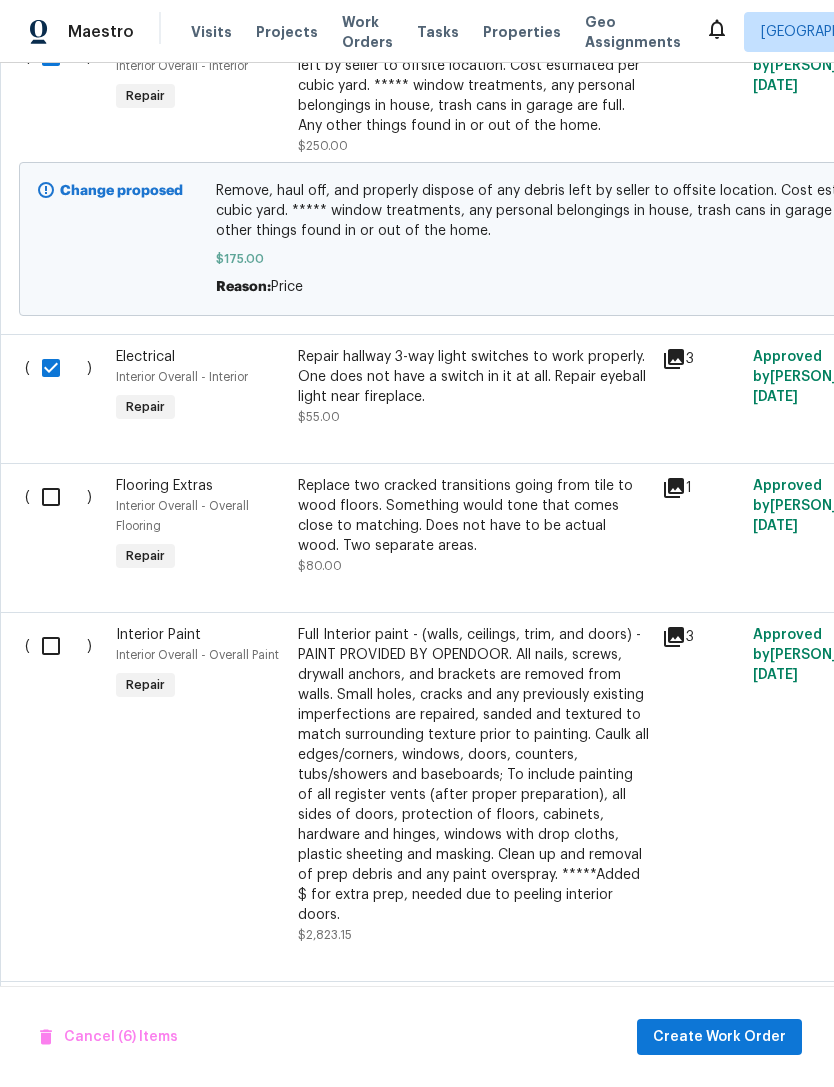 scroll, scrollTop: 1717, scrollLeft: 0, axis: vertical 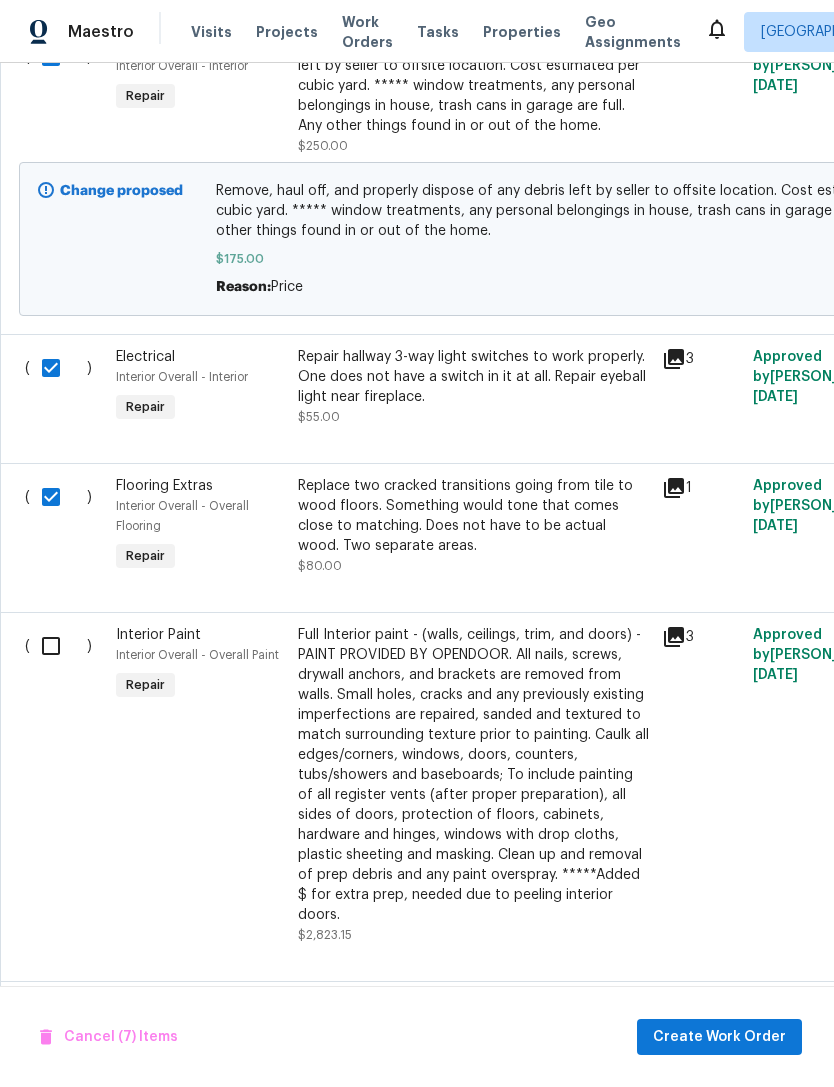 click at bounding box center [58, 646] 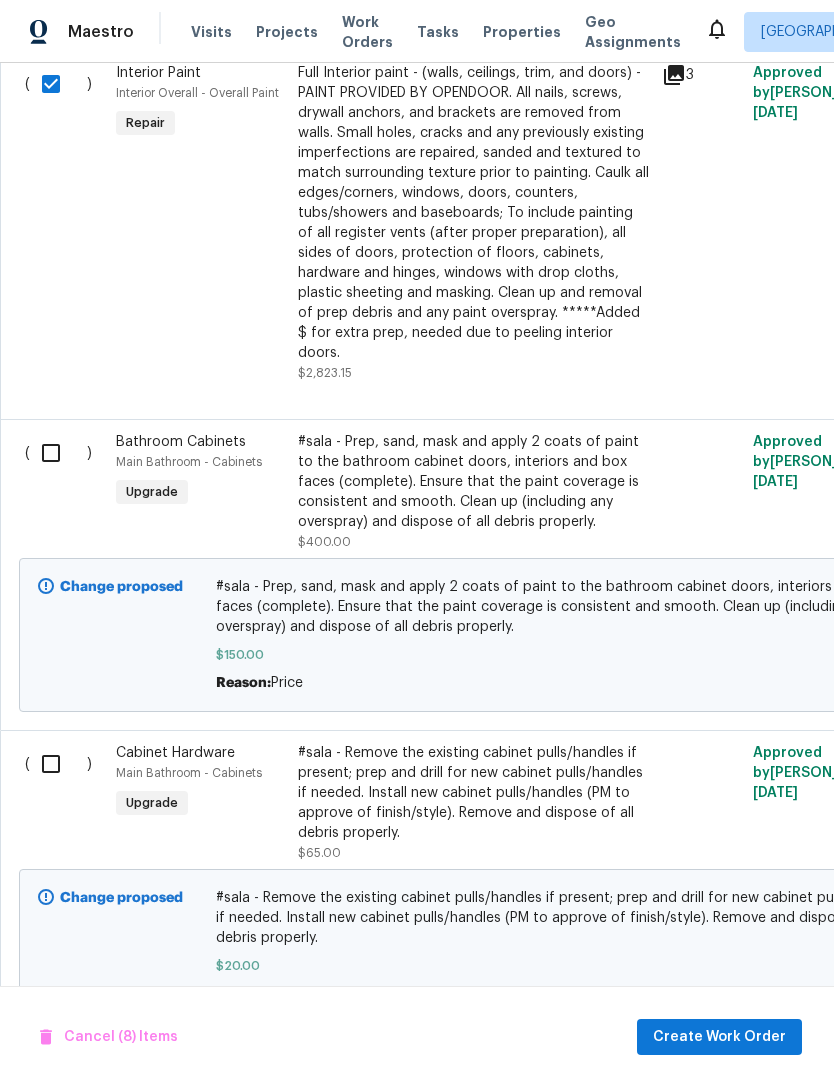 scroll, scrollTop: 2277, scrollLeft: 0, axis: vertical 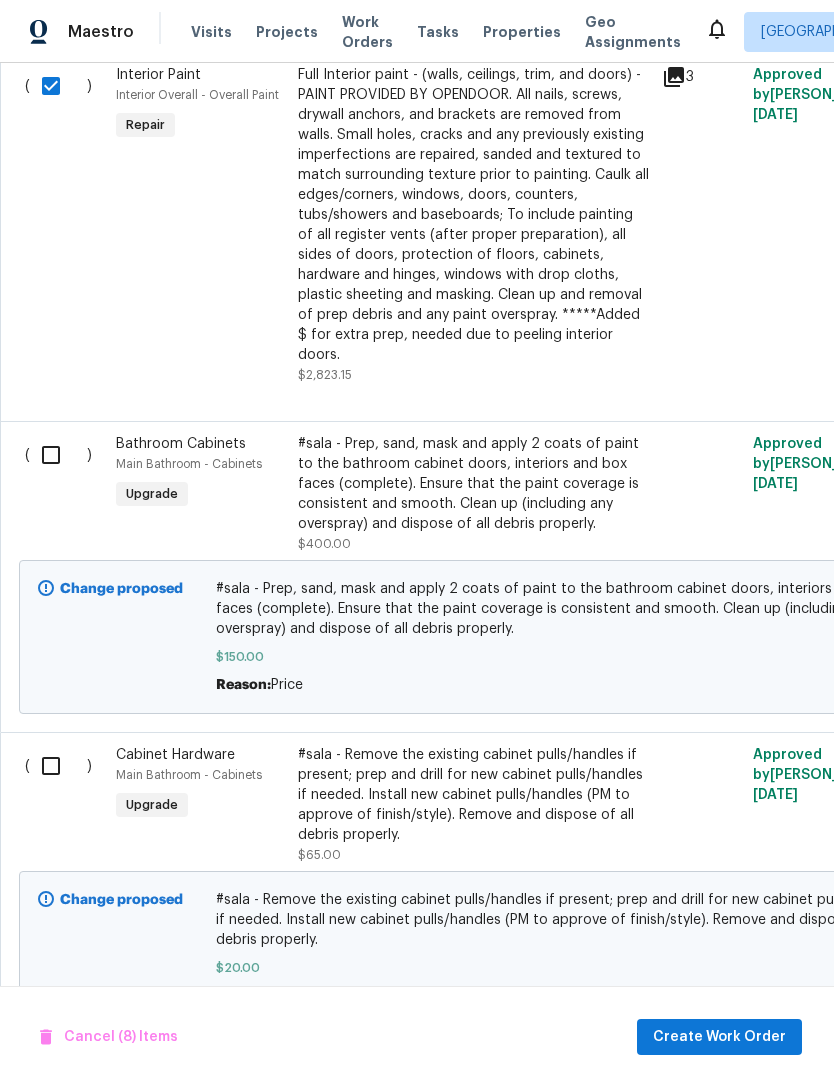 click at bounding box center [58, 455] 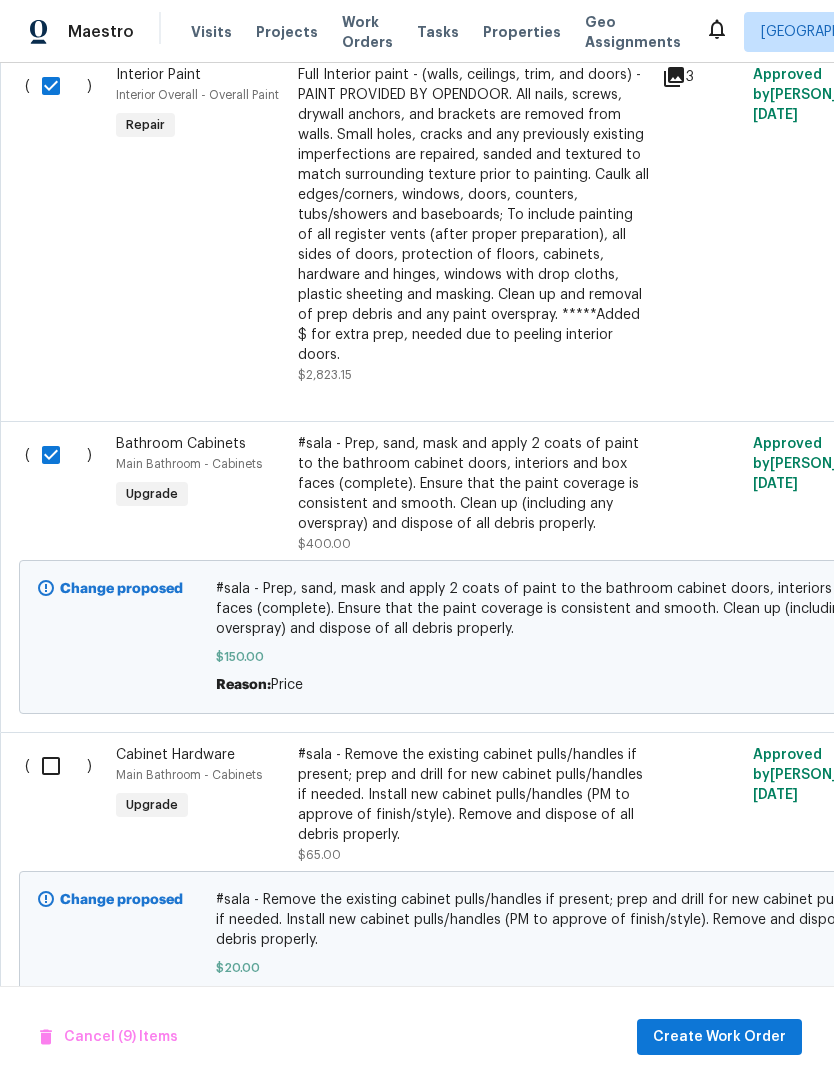 click at bounding box center [58, 766] 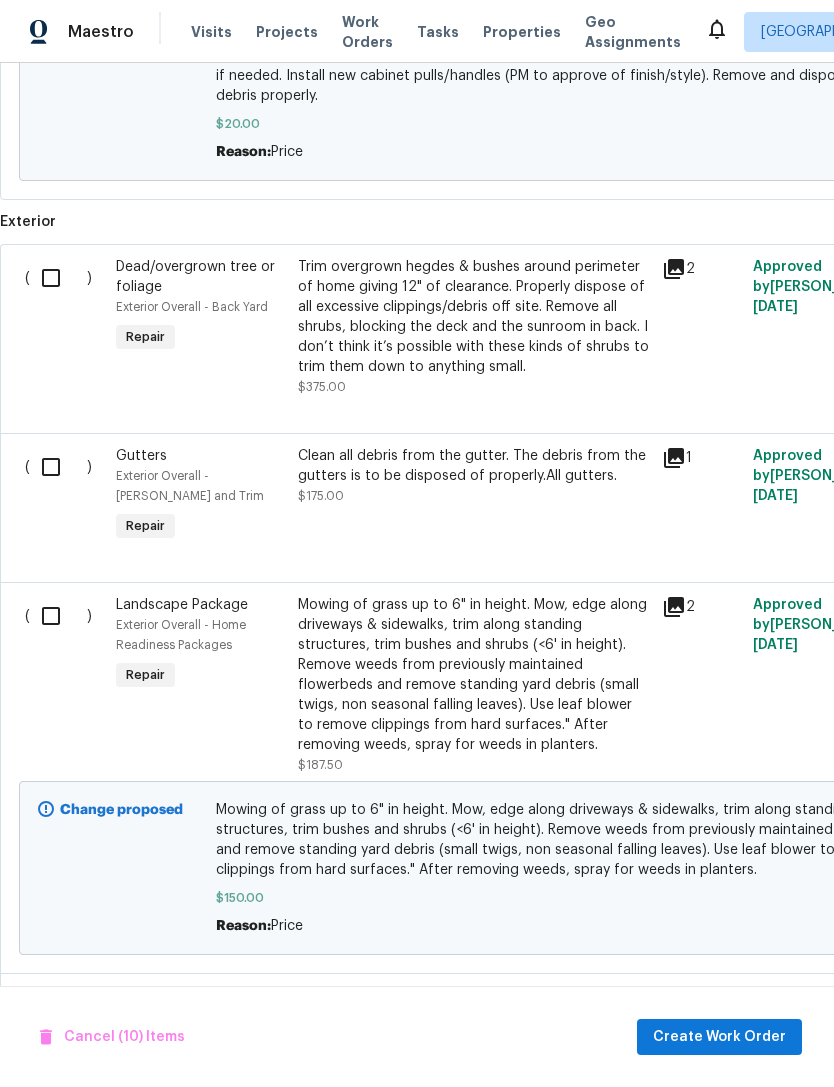 scroll, scrollTop: 3122, scrollLeft: 0, axis: vertical 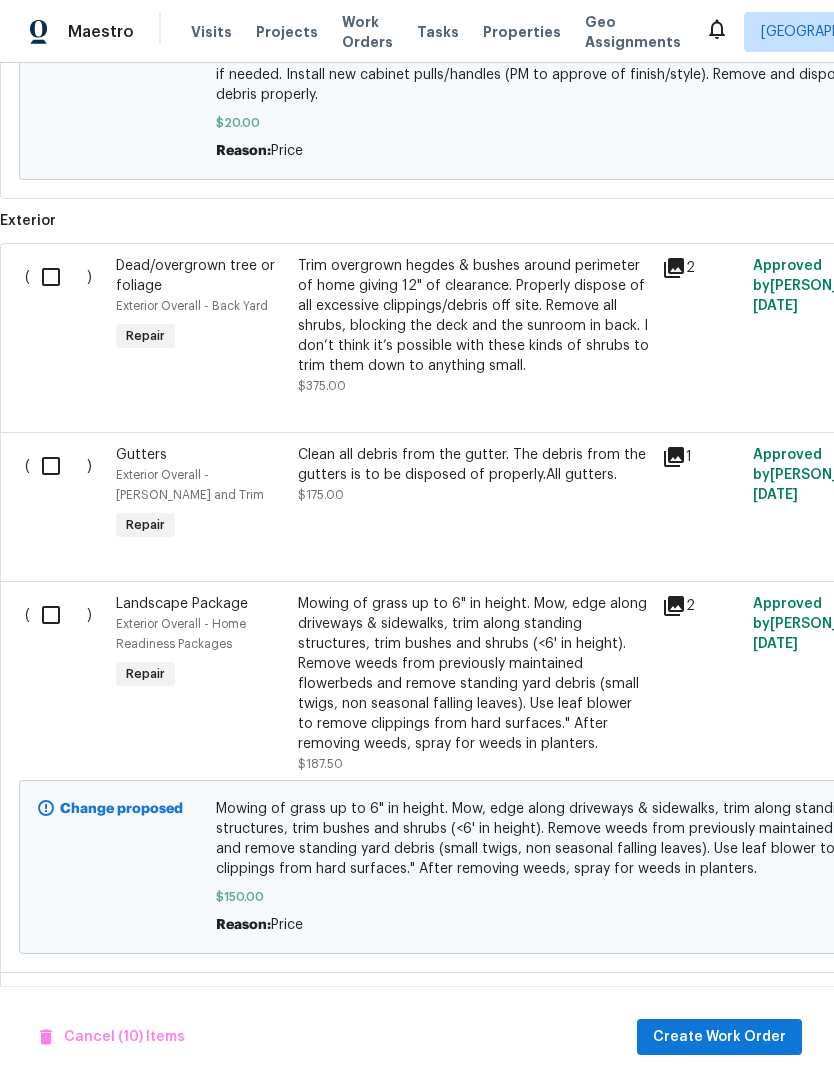 click at bounding box center [58, 466] 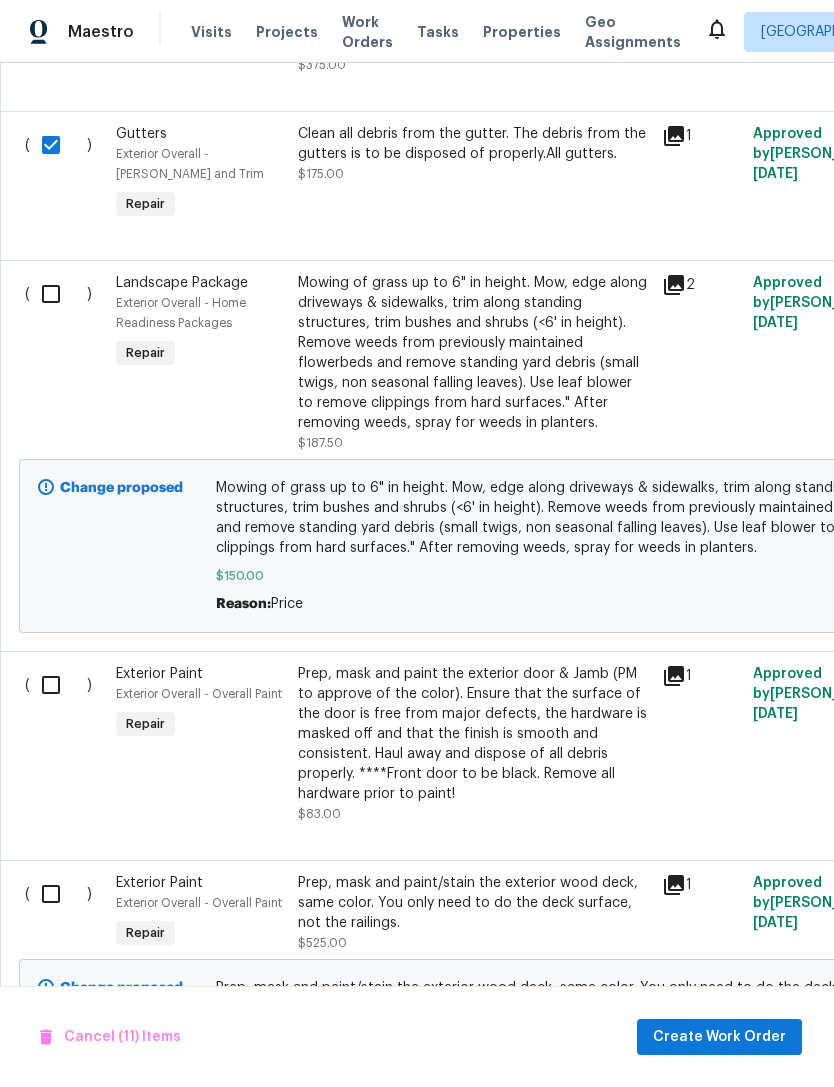 scroll, scrollTop: 3442, scrollLeft: 0, axis: vertical 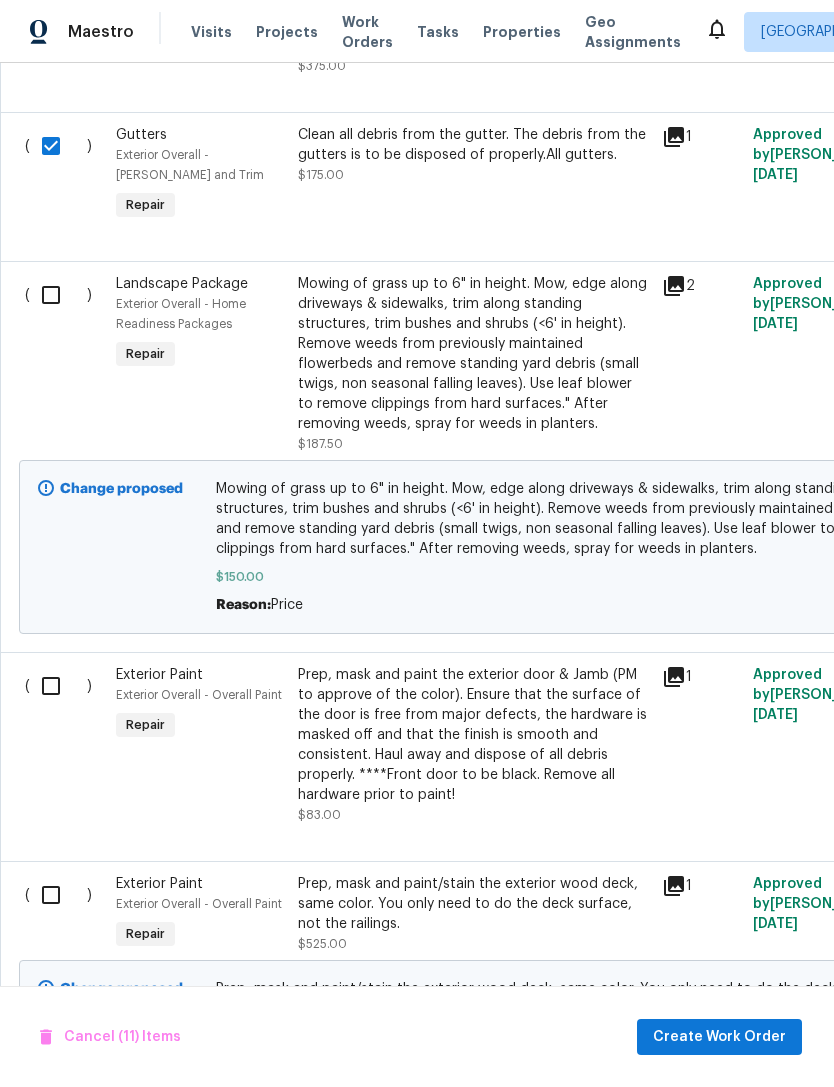 click at bounding box center [58, 686] 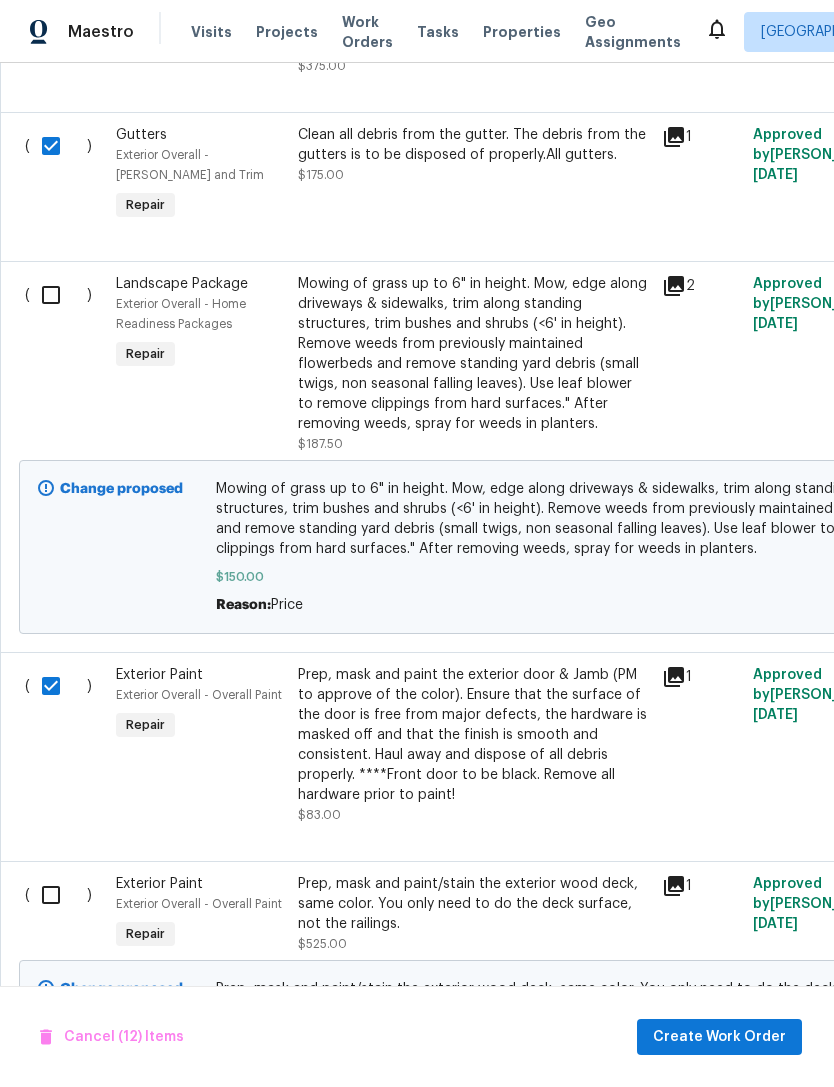 click at bounding box center [58, 895] 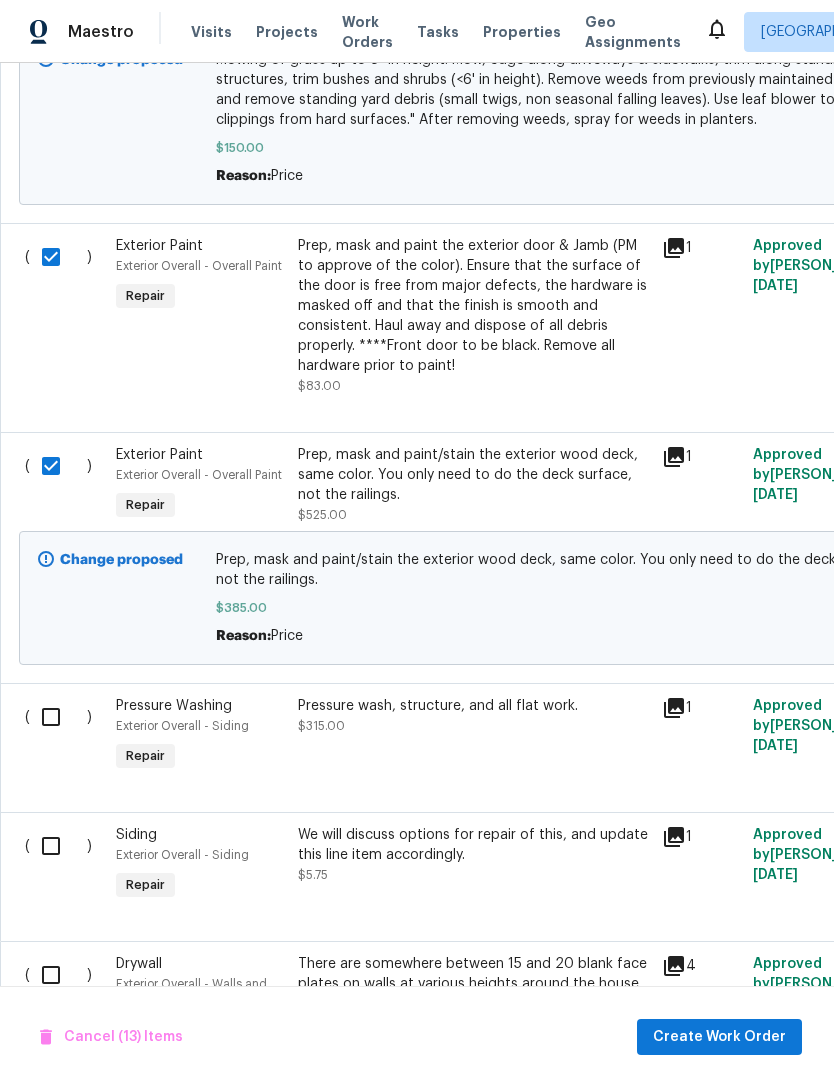 scroll, scrollTop: 3871, scrollLeft: 0, axis: vertical 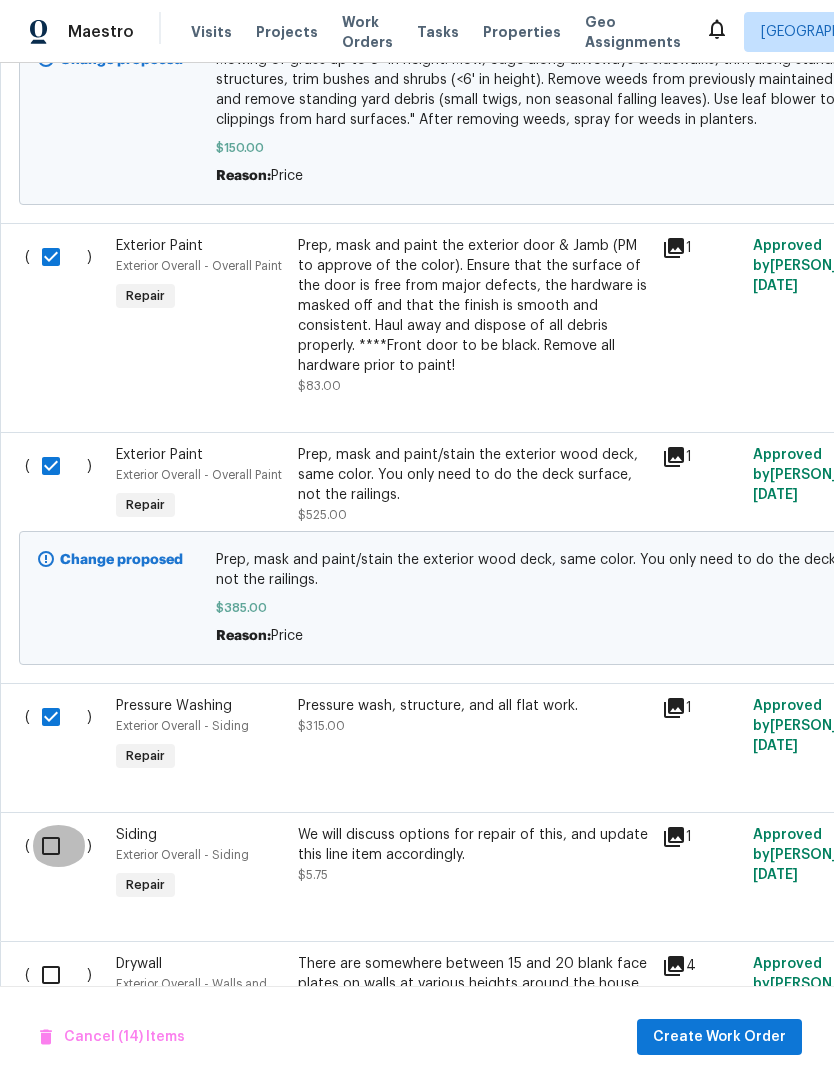 click at bounding box center [58, 846] 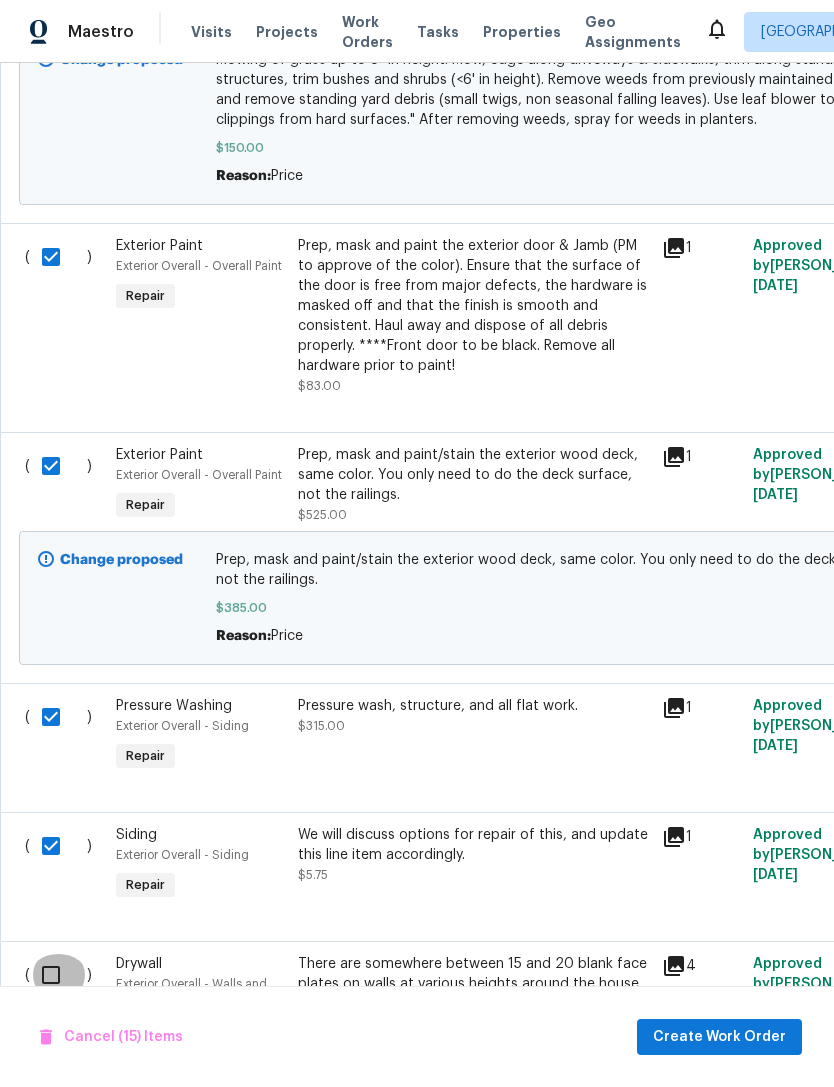 click at bounding box center [58, 975] 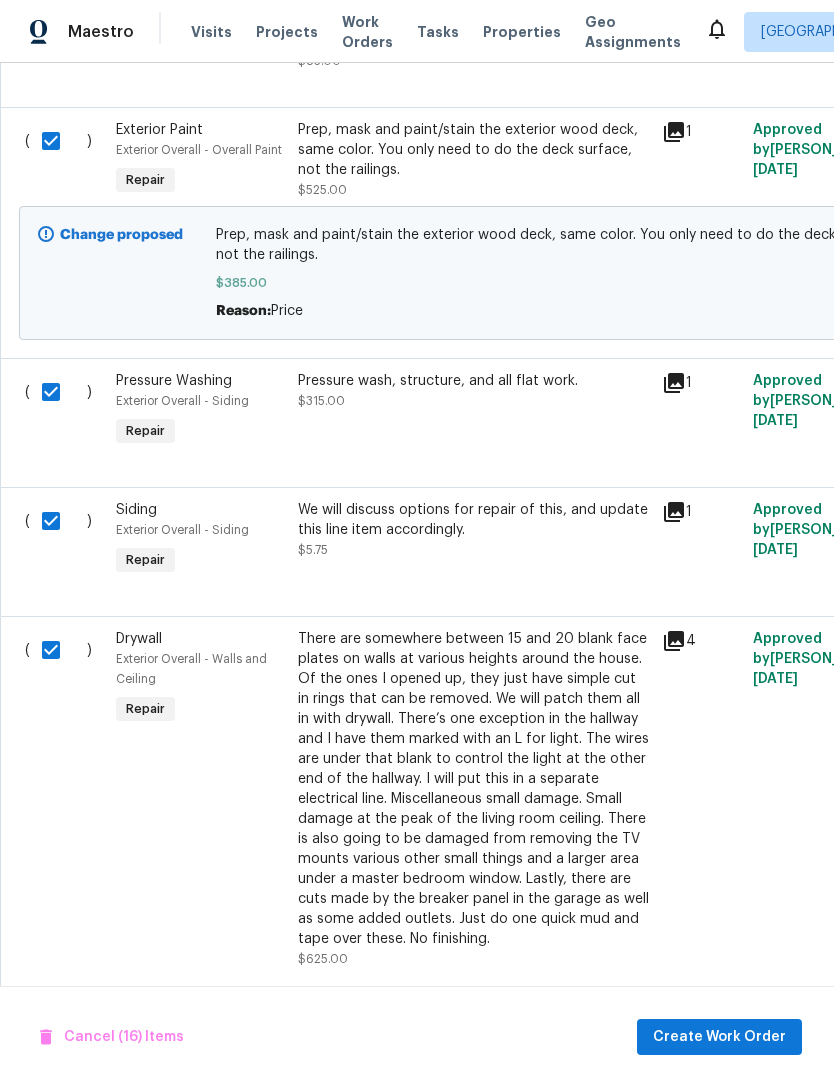 scroll, scrollTop: 4194, scrollLeft: 0, axis: vertical 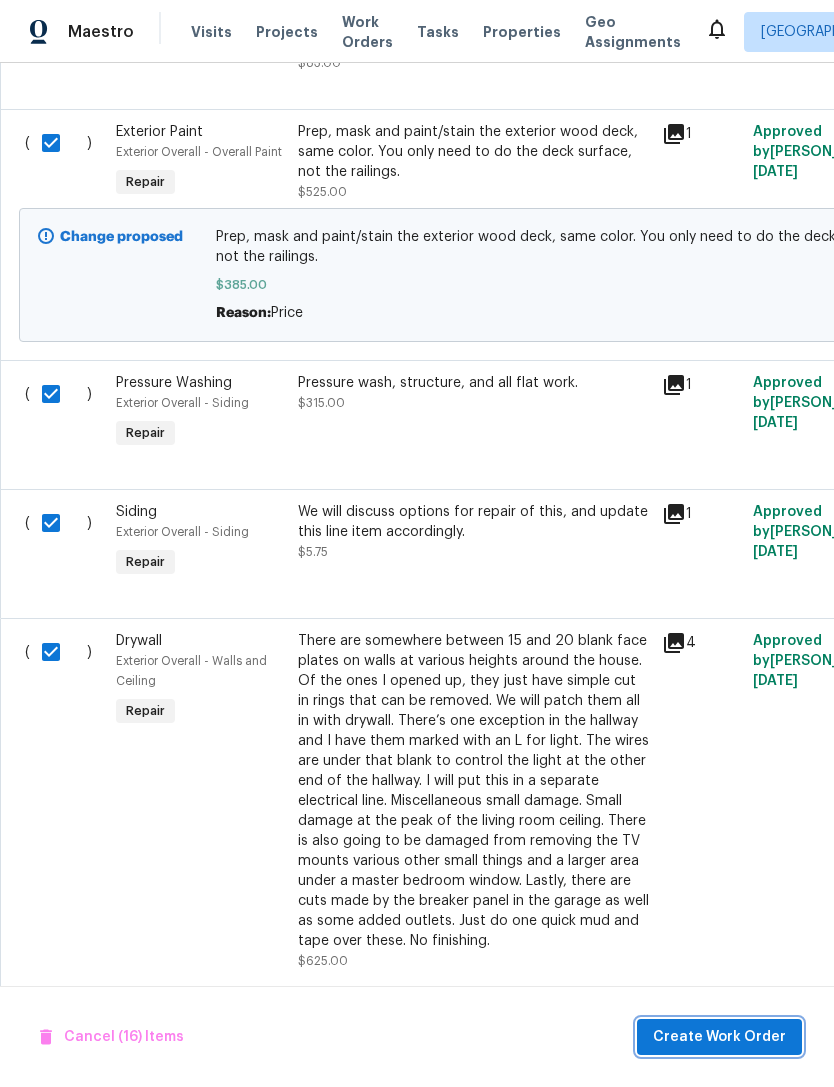 click on "Create Work Order" at bounding box center [719, 1037] 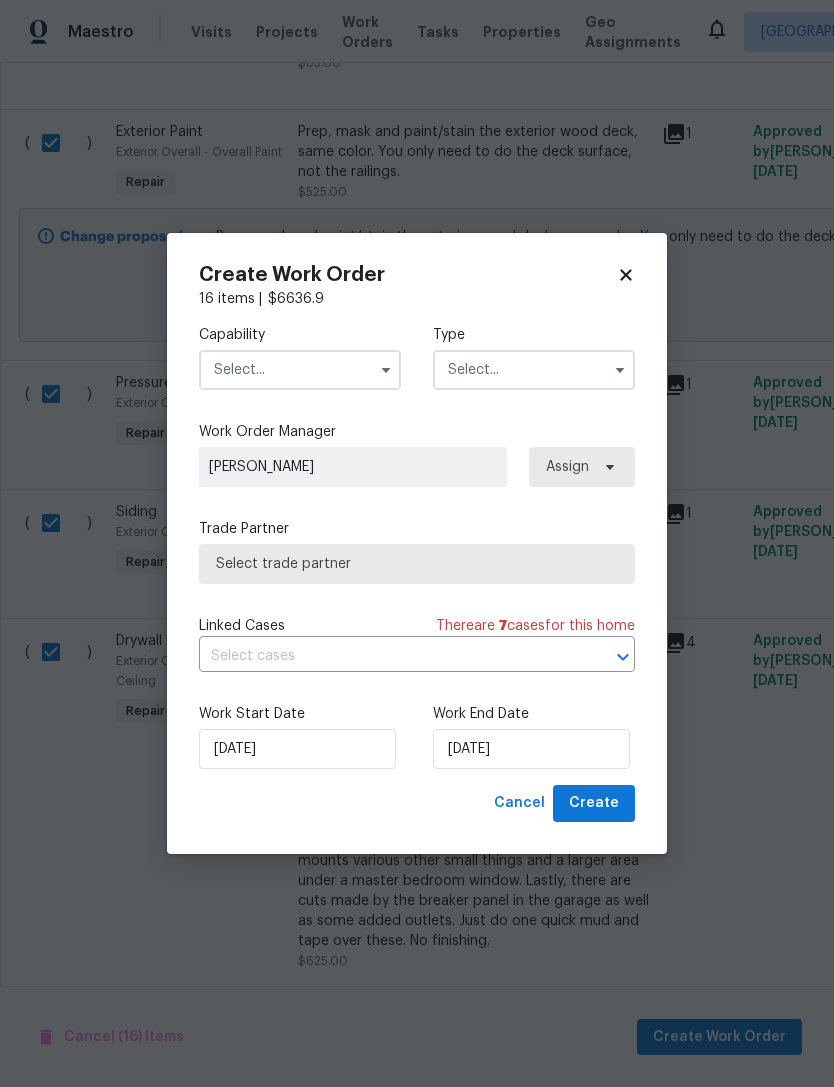 click at bounding box center [300, 370] 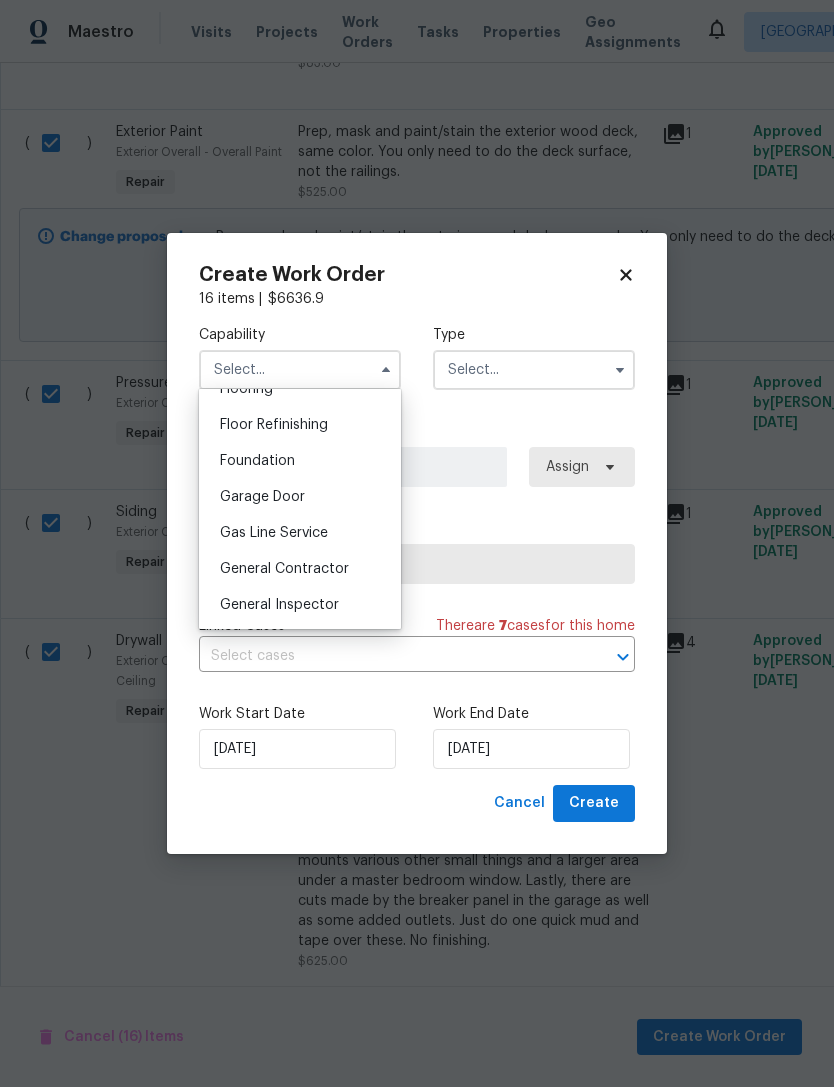 scroll, scrollTop: 800, scrollLeft: 0, axis: vertical 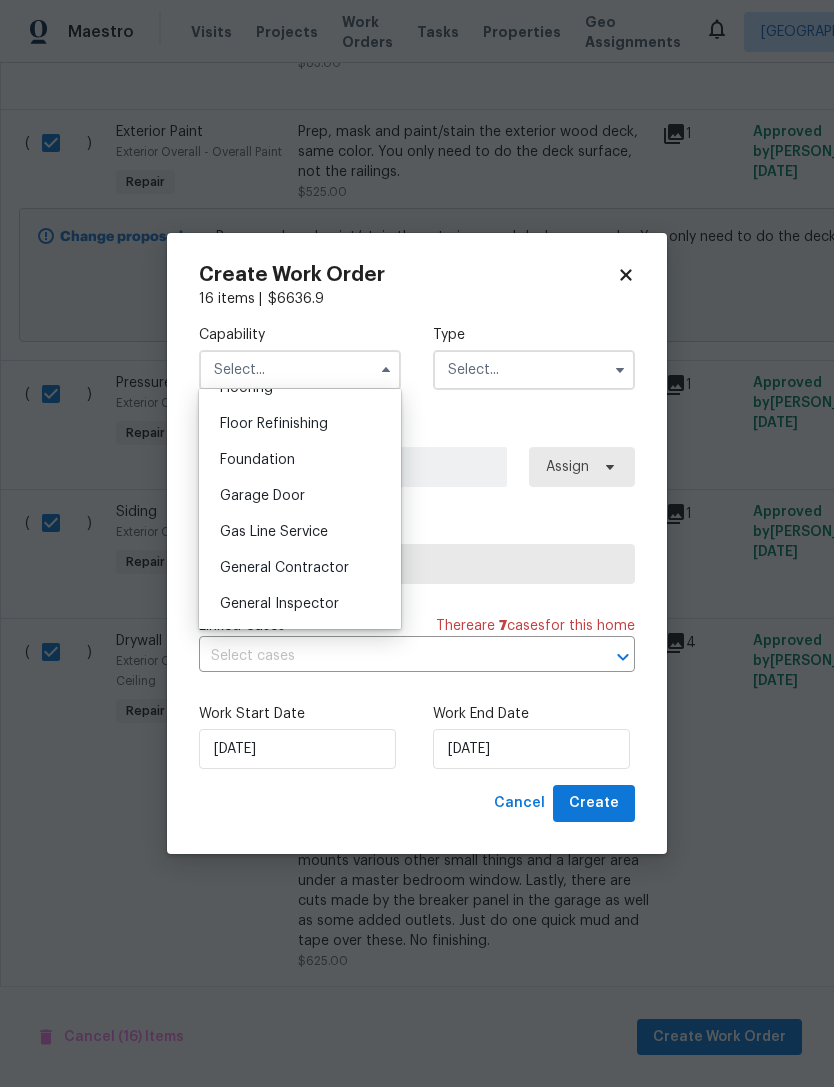 click on "General Contractor" at bounding box center (284, 568) 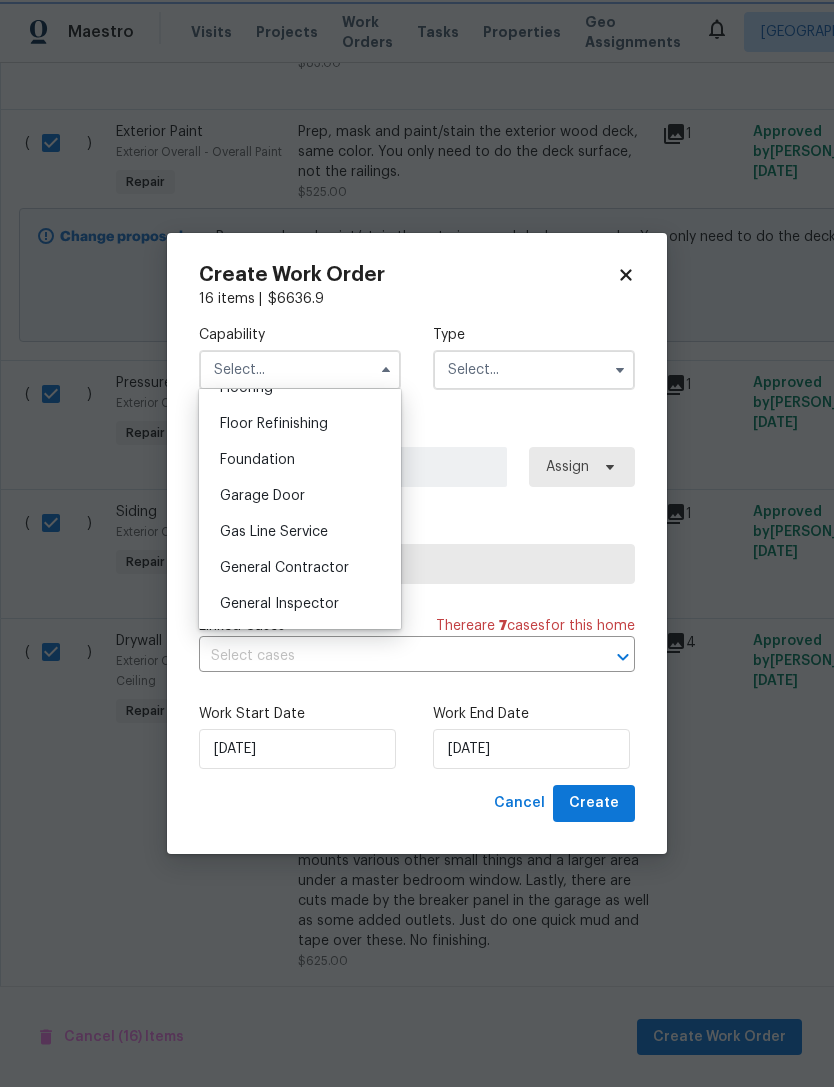 type on "General Contractor" 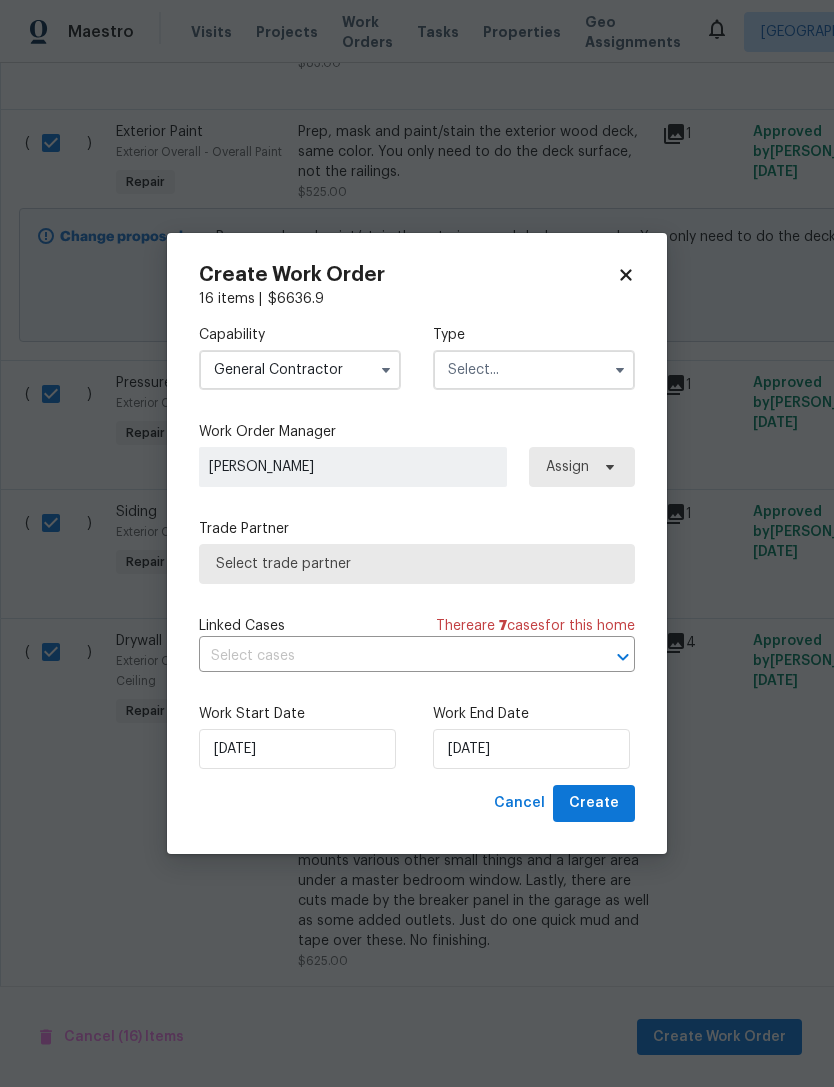 click at bounding box center [534, 370] 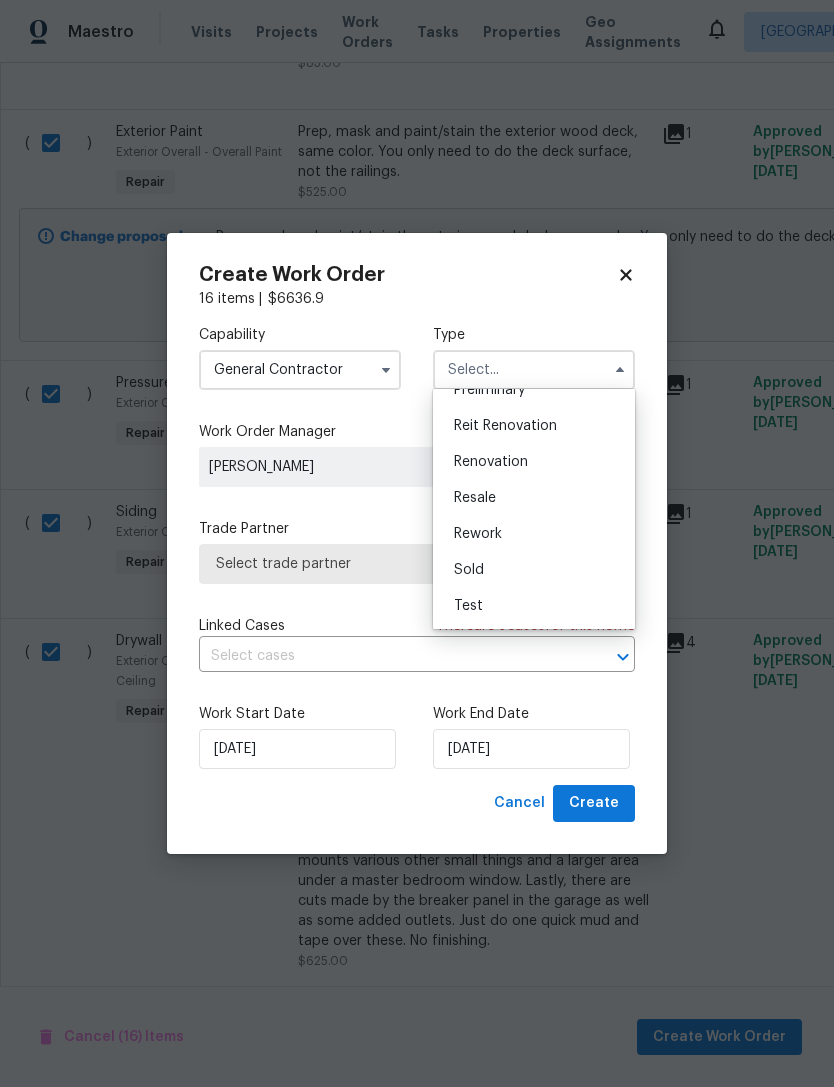 scroll, scrollTop: 454, scrollLeft: 0, axis: vertical 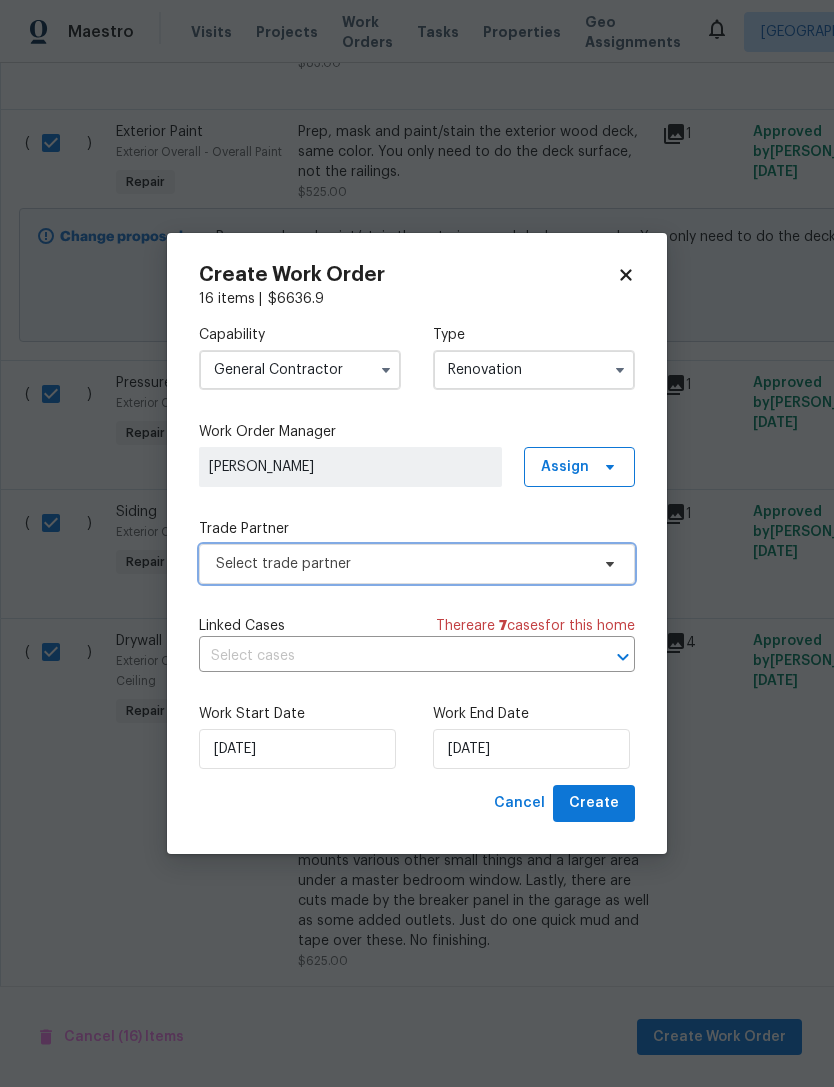 click on "Select trade partner" at bounding box center [402, 564] 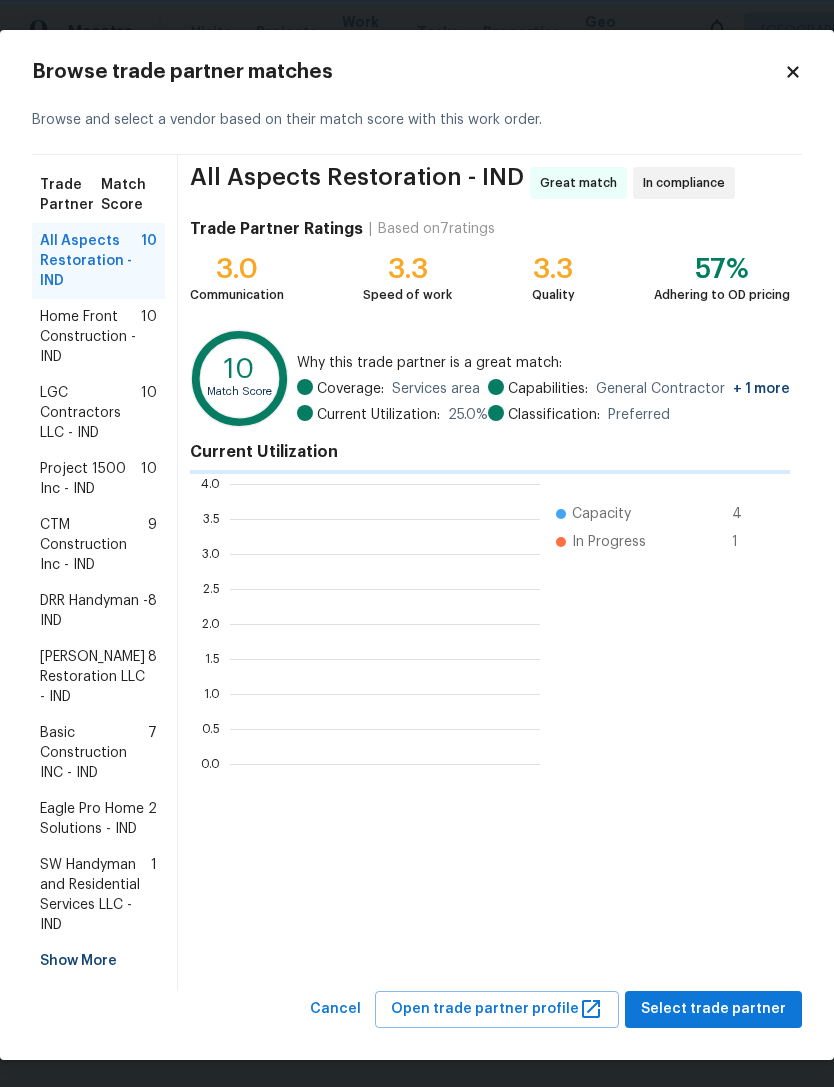 scroll, scrollTop: 280, scrollLeft: 310, axis: both 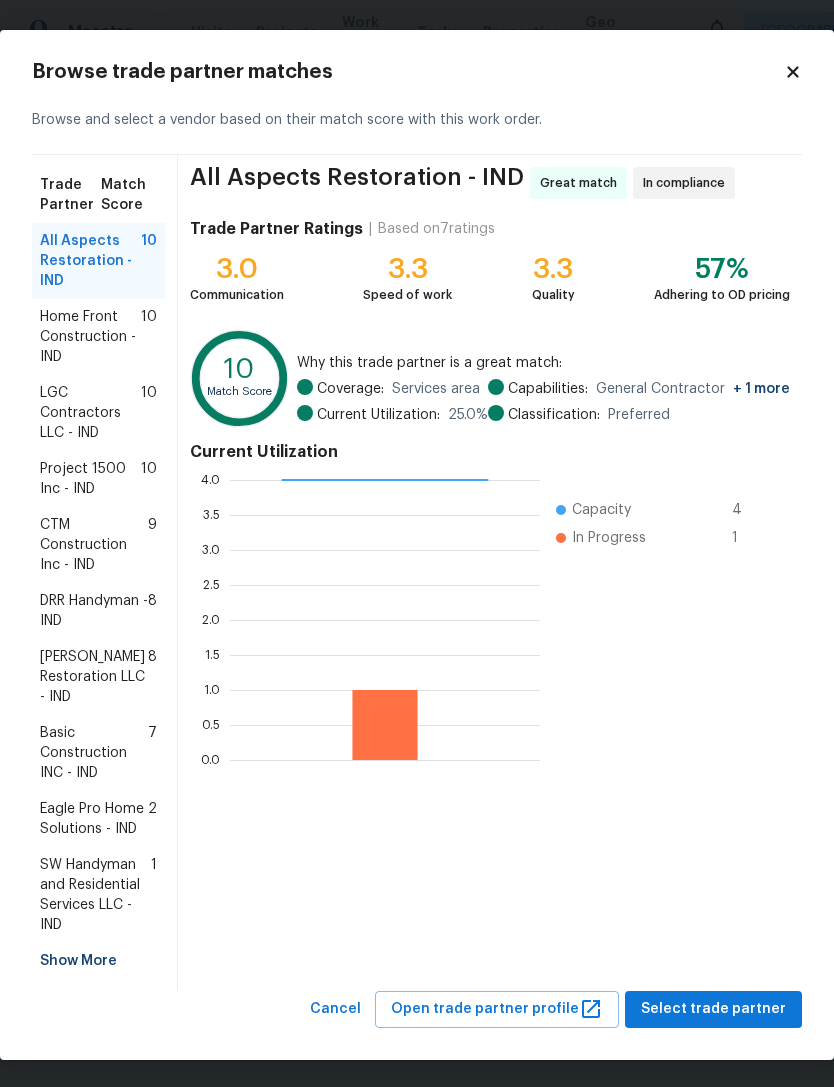 click on "Project 1500 Inc - IND" at bounding box center (90, 479) 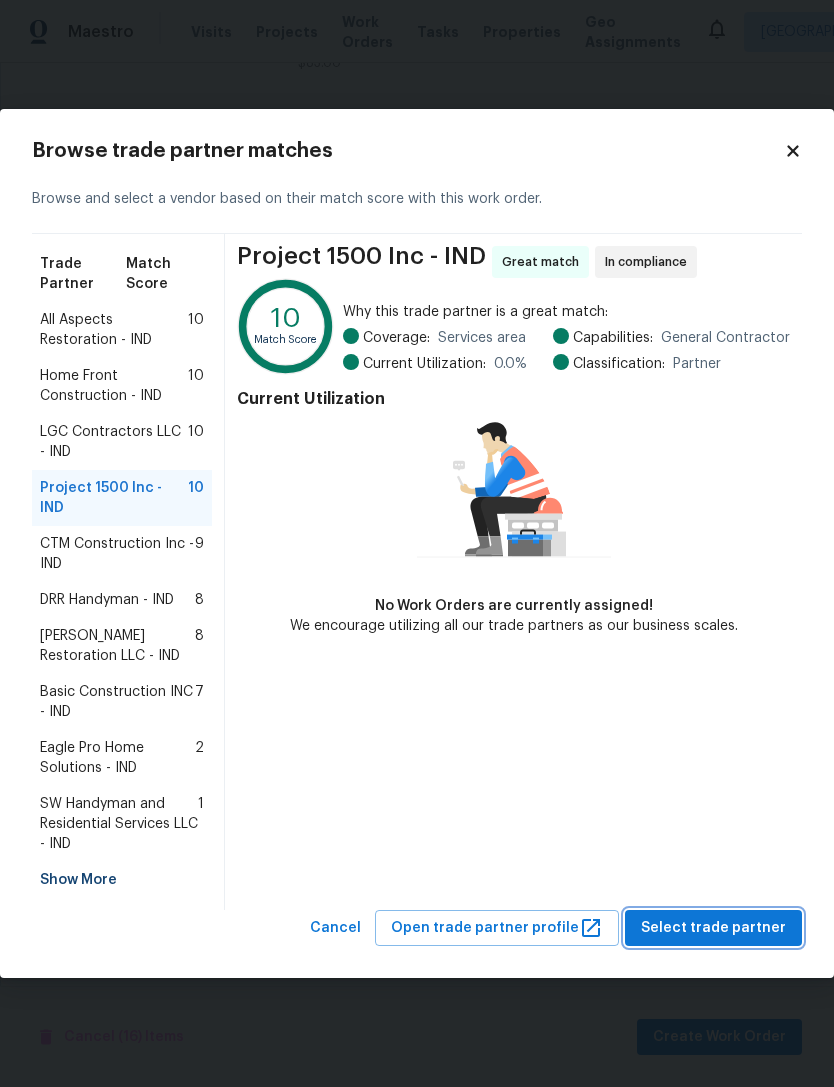 click on "Select trade partner" at bounding box center [713, 928] 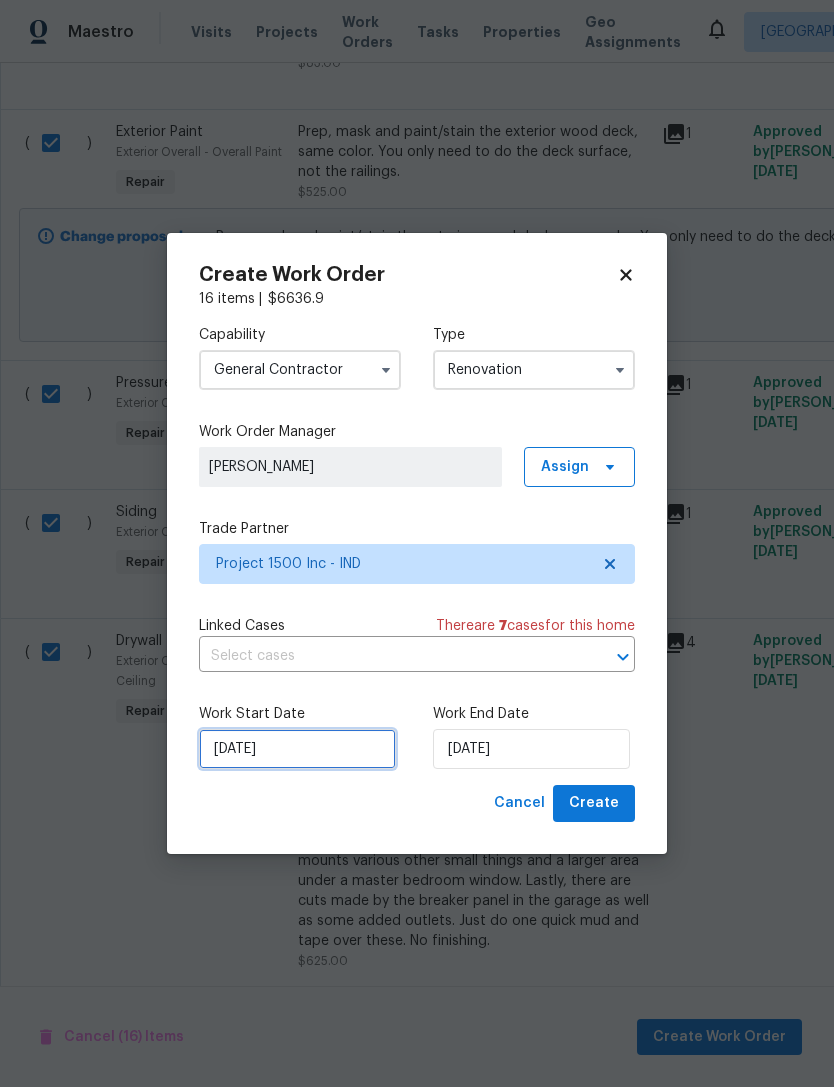 click on "[DATE]" at bounding box center [297, 749] 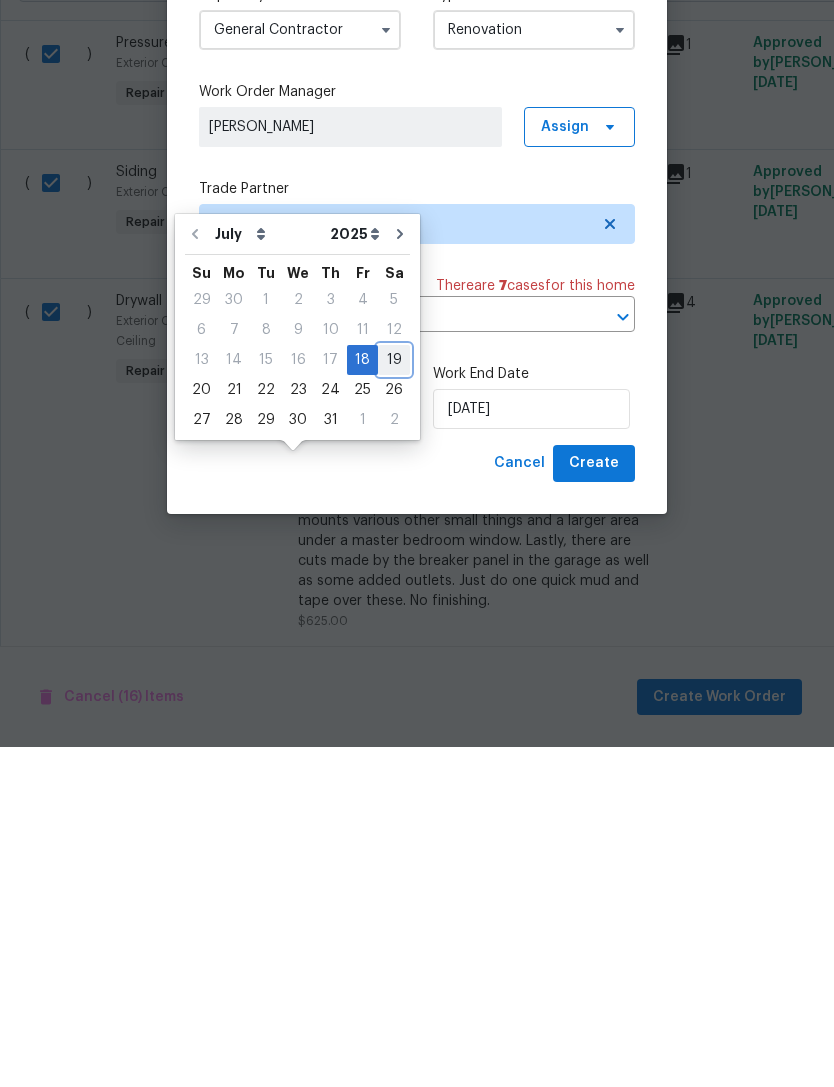 click on "19" at bounding box center [394, 700] 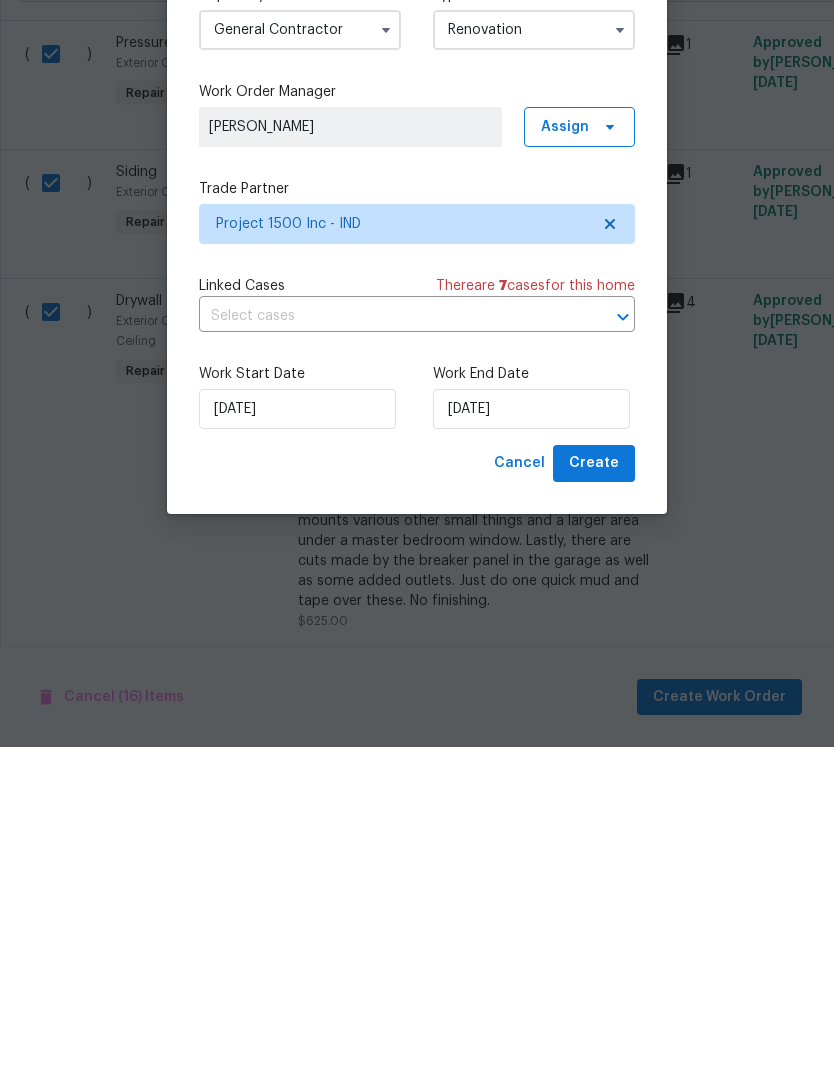 type on "[DATE]" 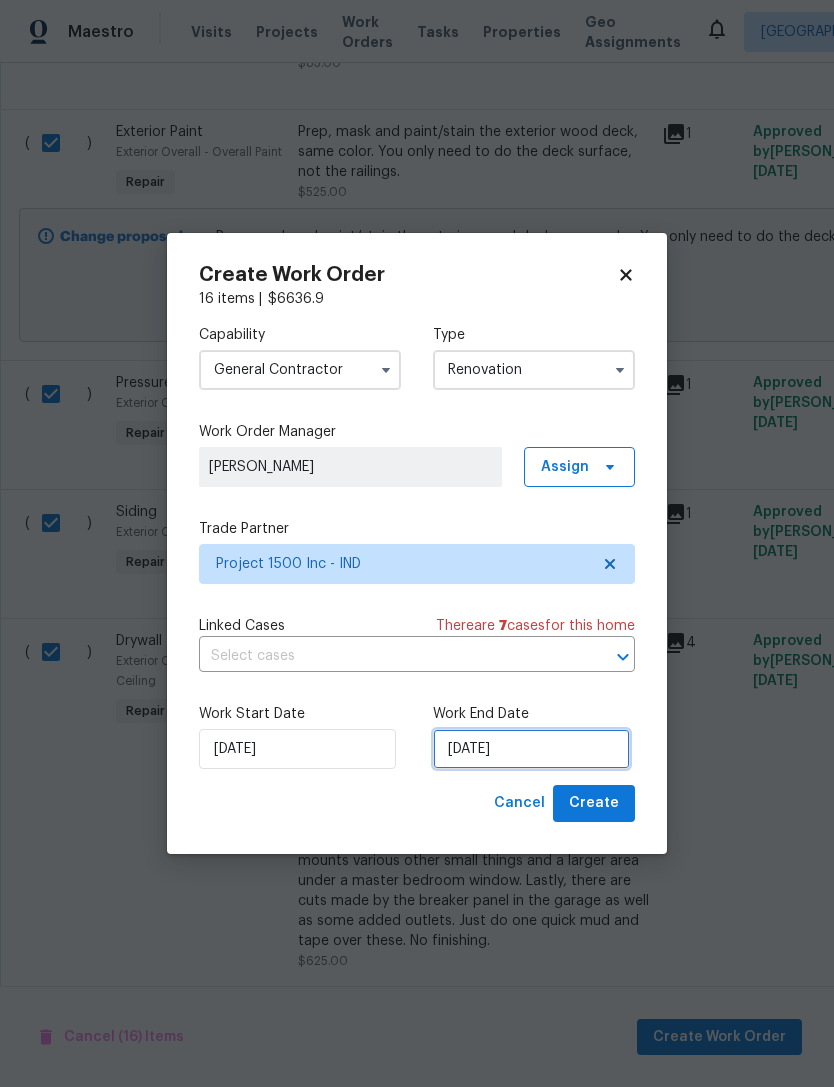 click on "[DATE]" at bounding box center (531, 749) 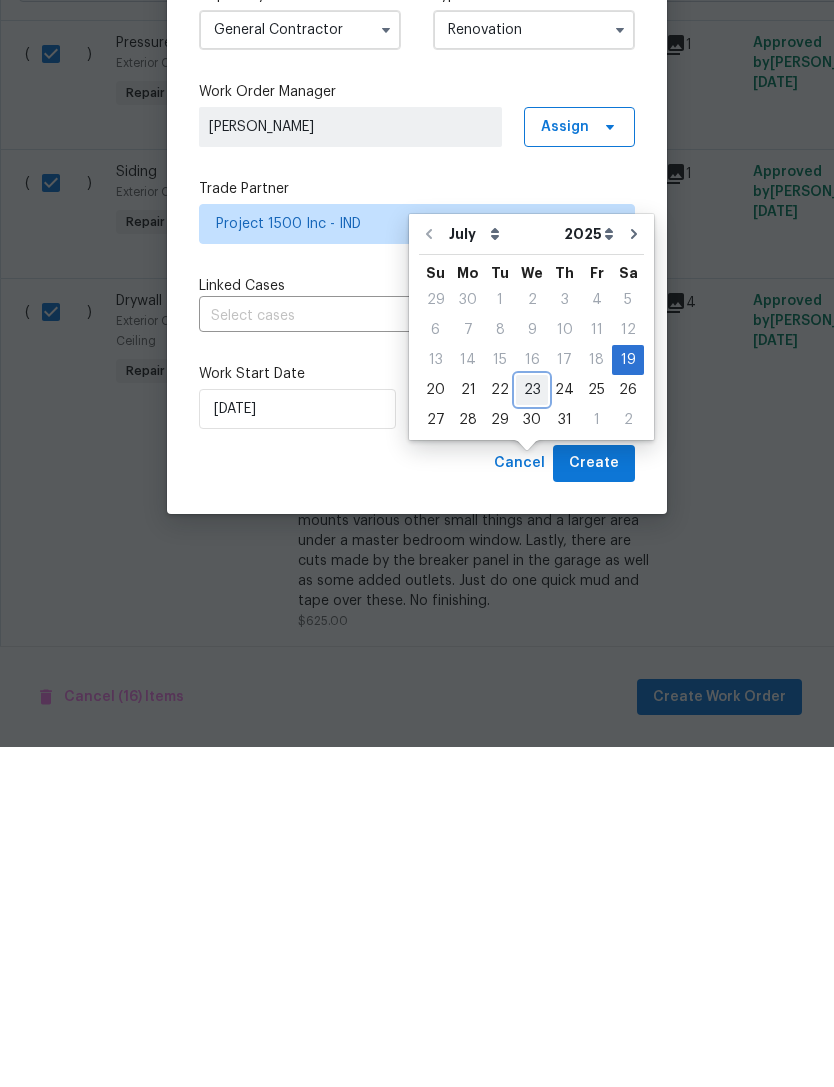click on "23" at bounding box center (532, 730) 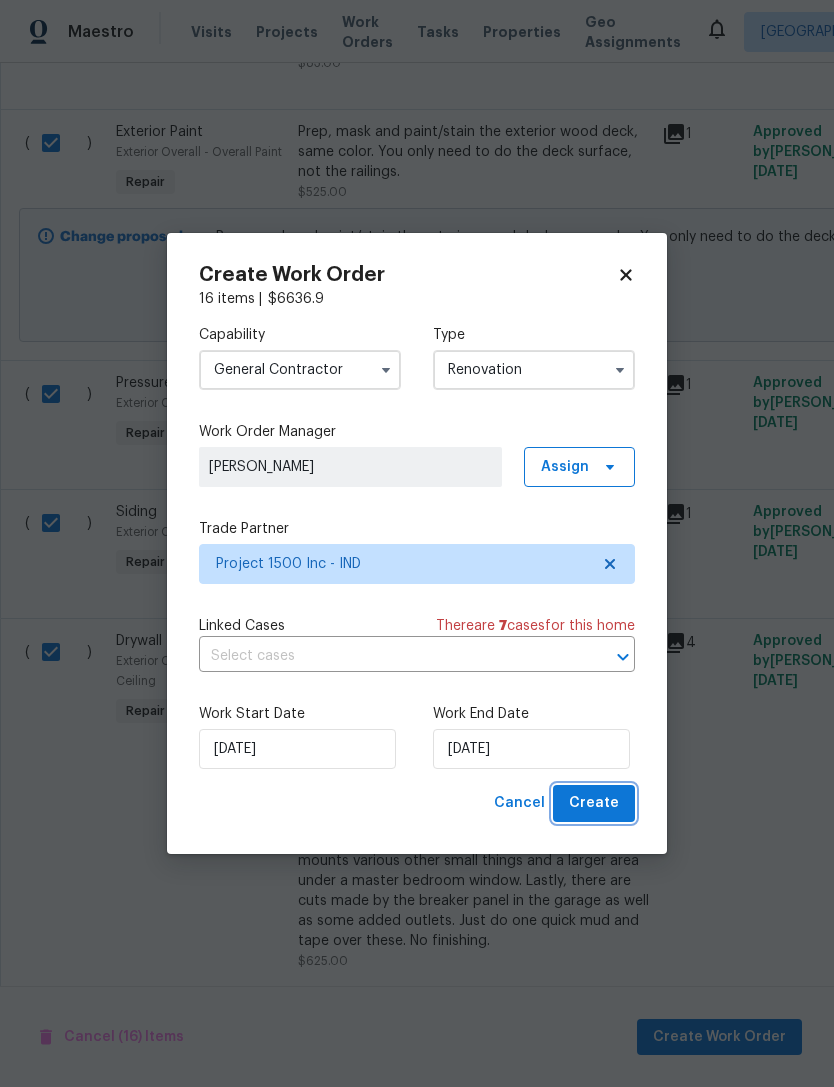 click on "Create" at bounding box center (594, 803) 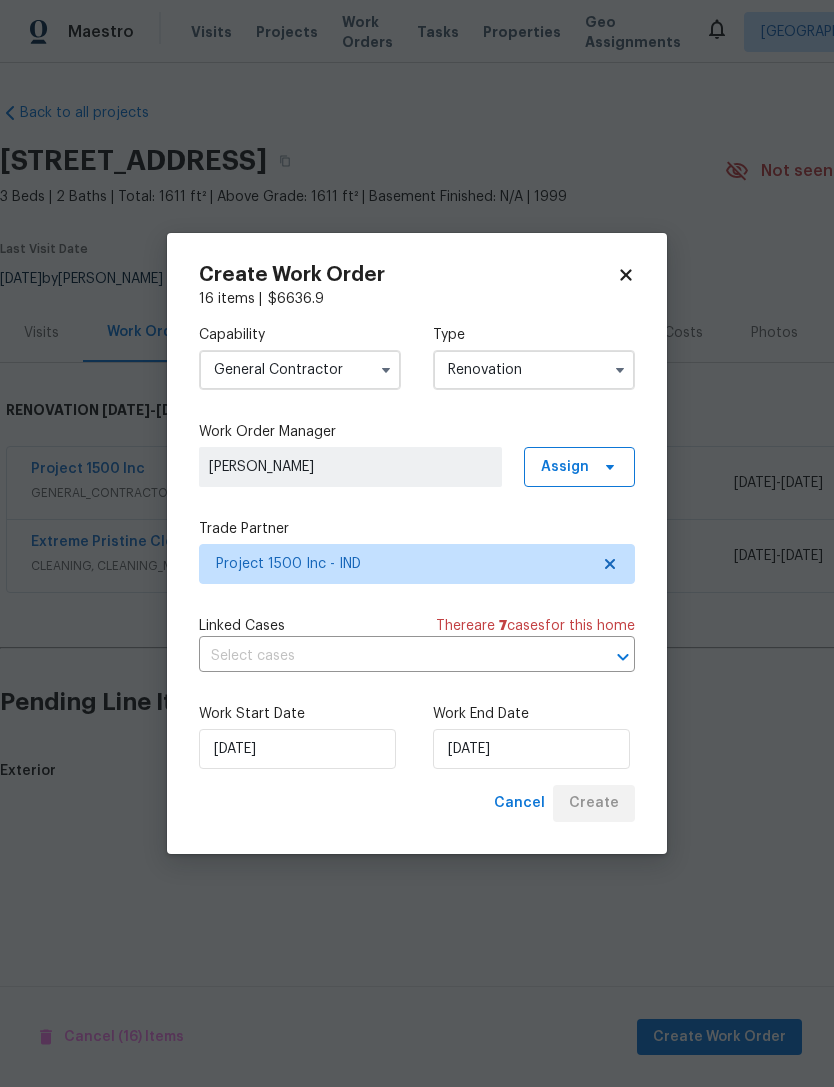 scroll, scrollTop: 0, scrollLeft: 0, axis: both 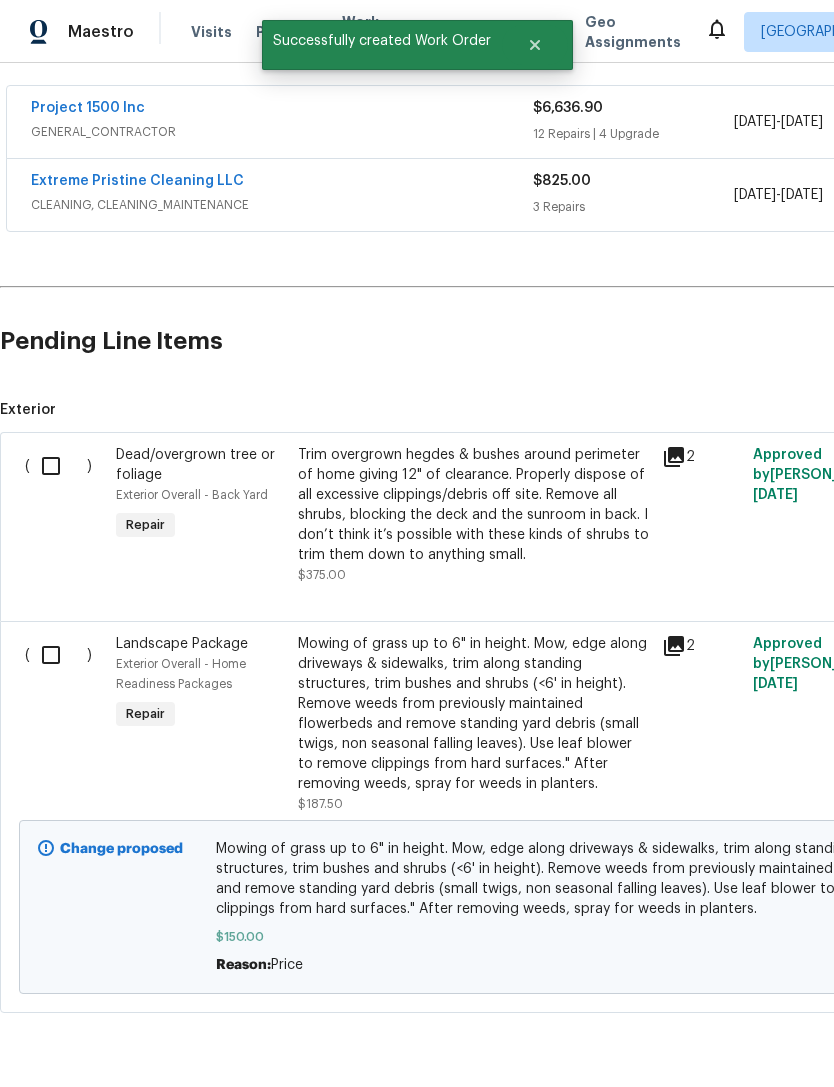 click at bounding box center (58, 466) 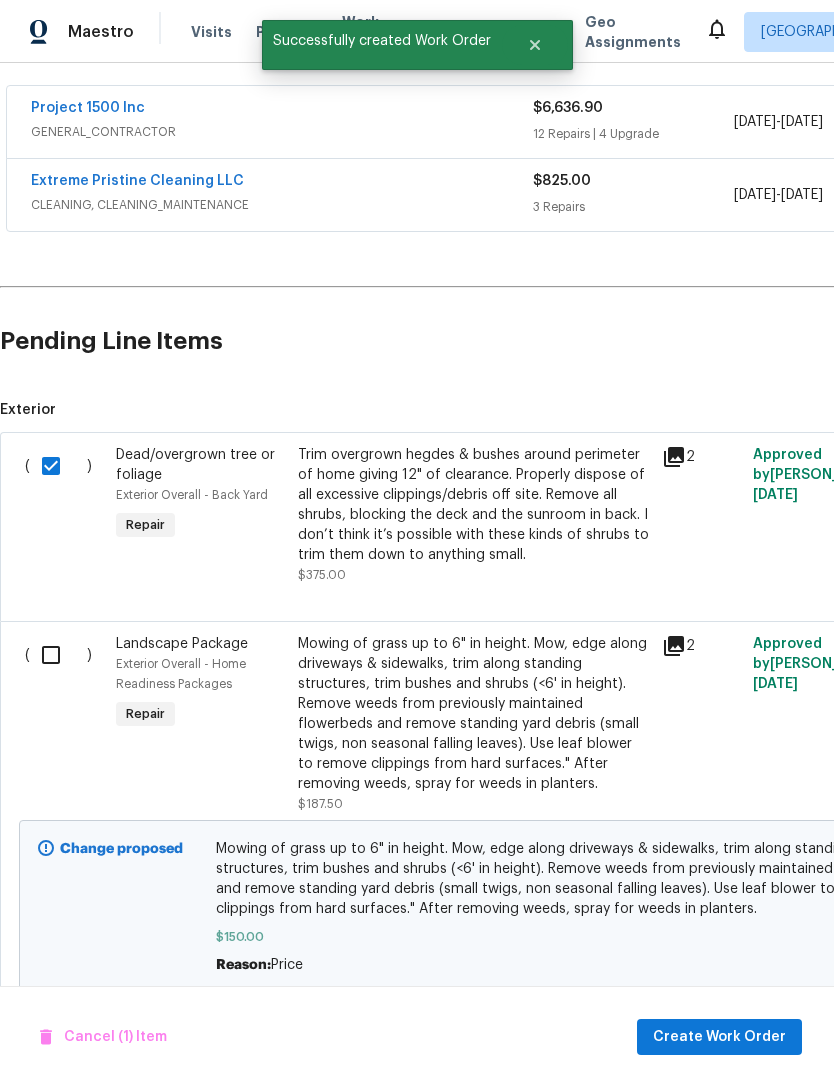 click at bounding box center [58, 655] 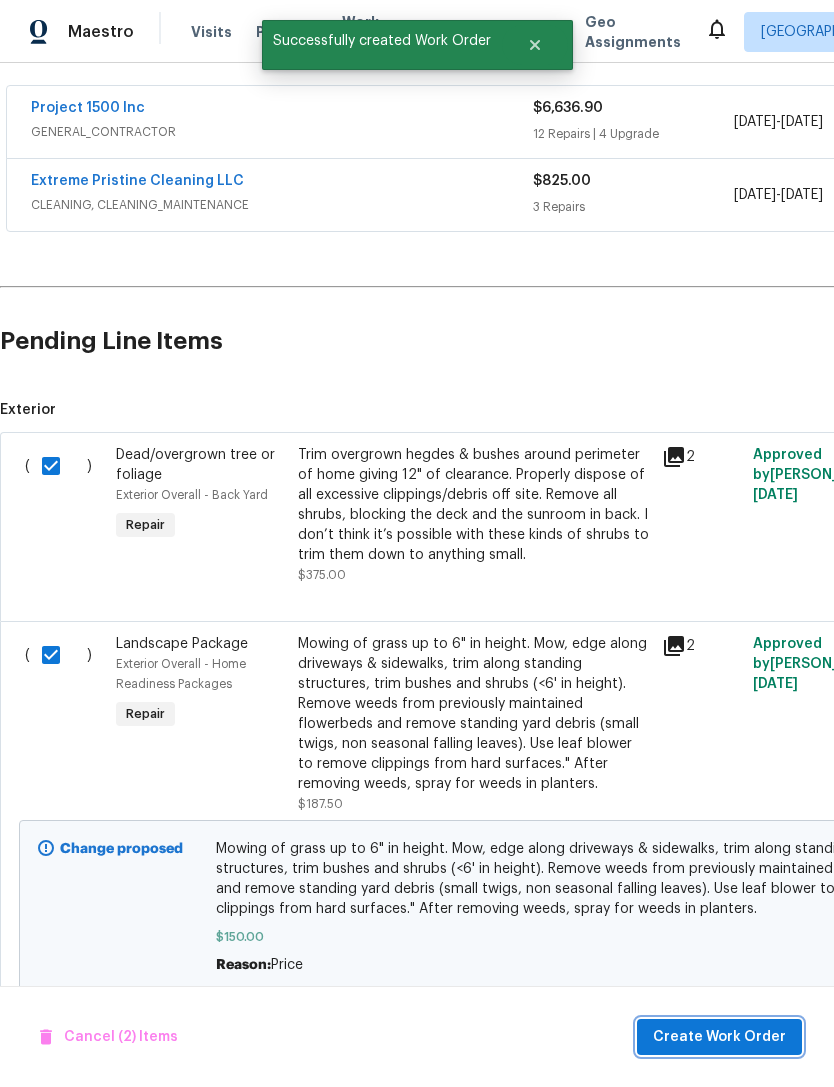 click on "Create Work Order" at bounding box center (719, 1037) 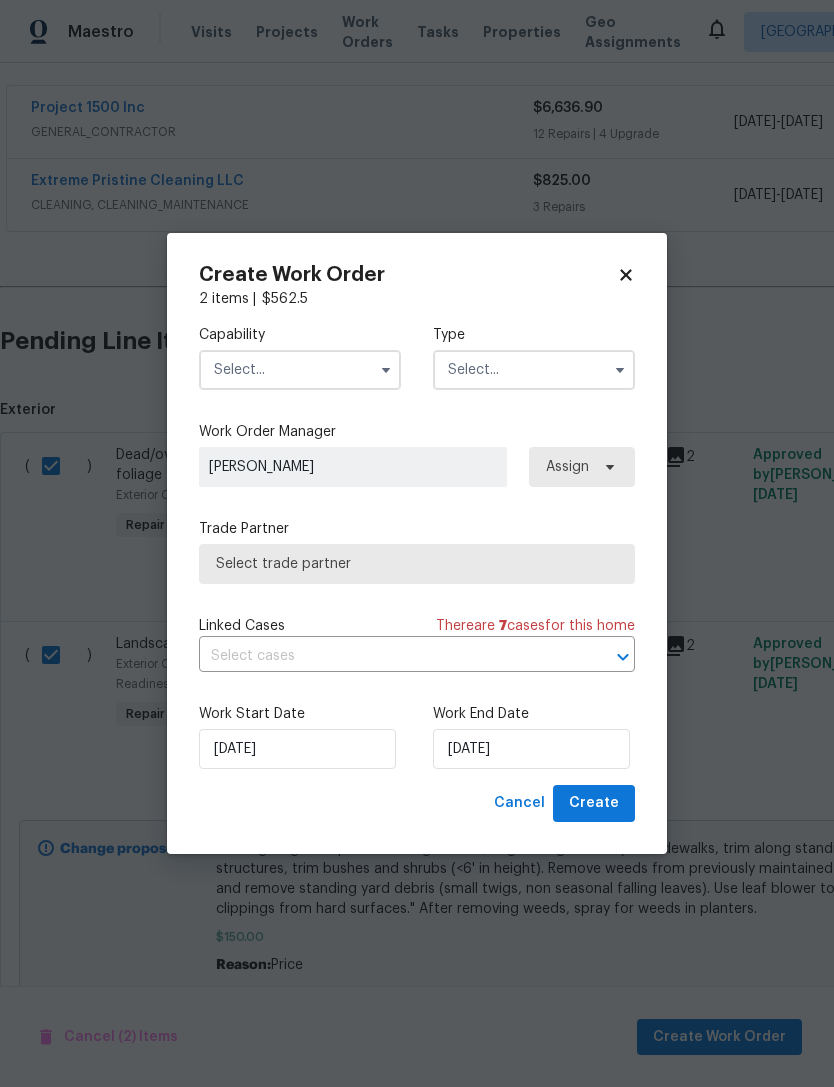 click at bounding box center [300, 370] 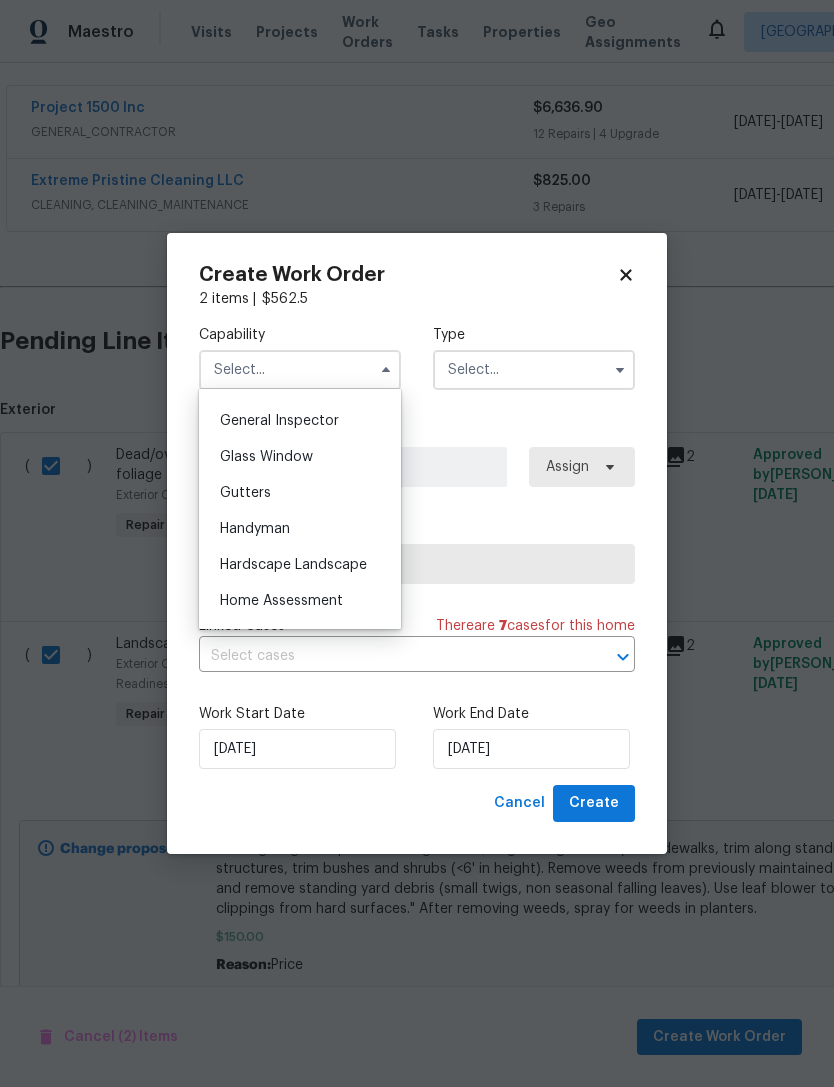 scroll, scrollTop: 1104, scrollLeft: 0, axis: vertical 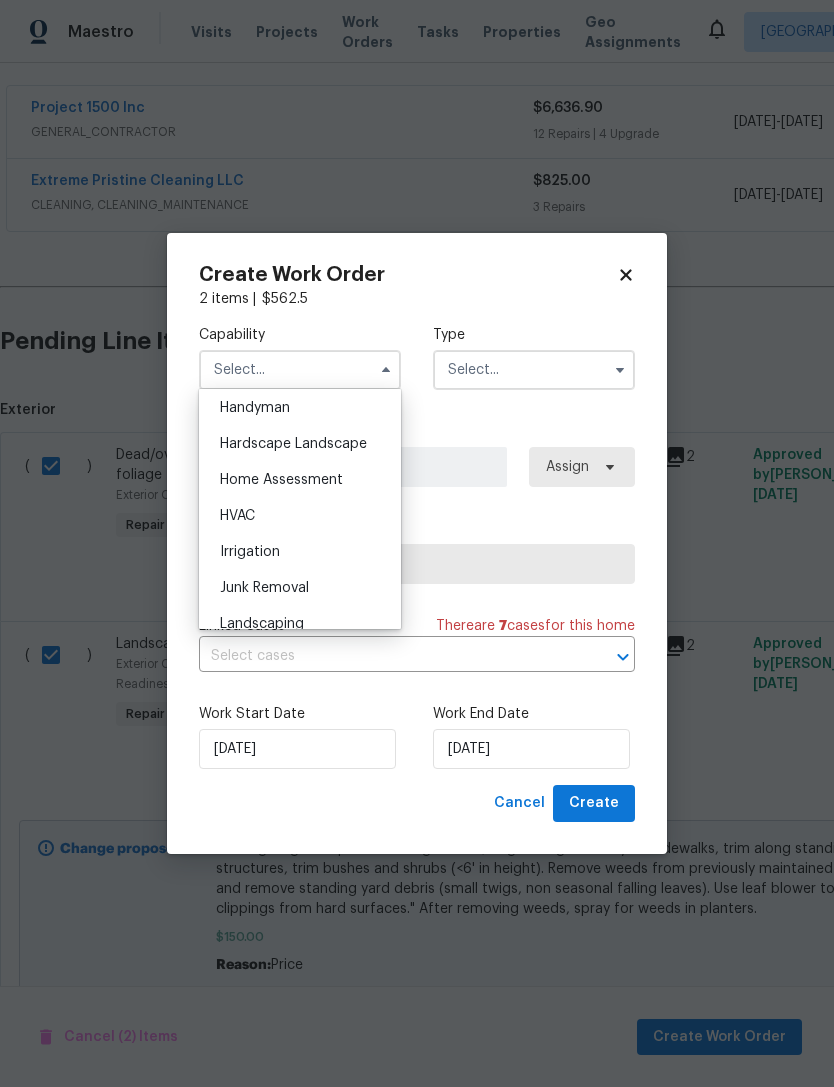 click on "Hardscape Landscape" at bounding box center [293, 444] 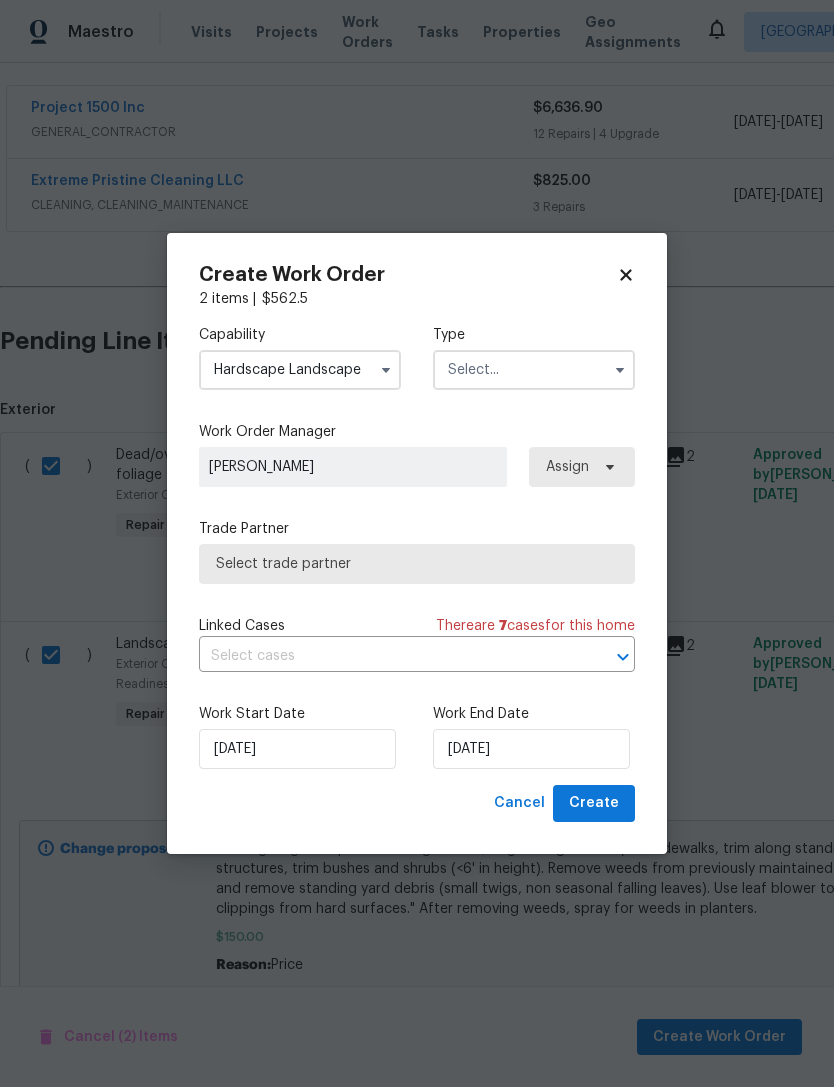 click at bounding box center [534, 370] 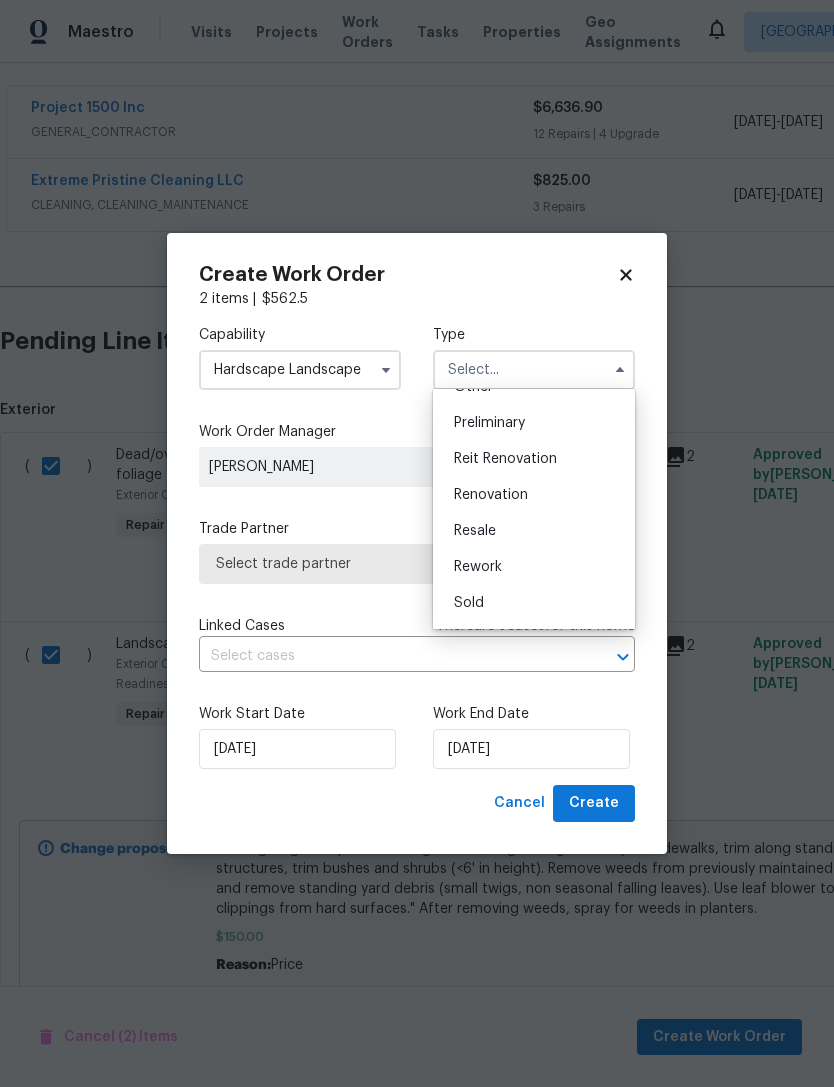 scroll, scrollTop: 440, scrollLeft: 0, axis: vertical 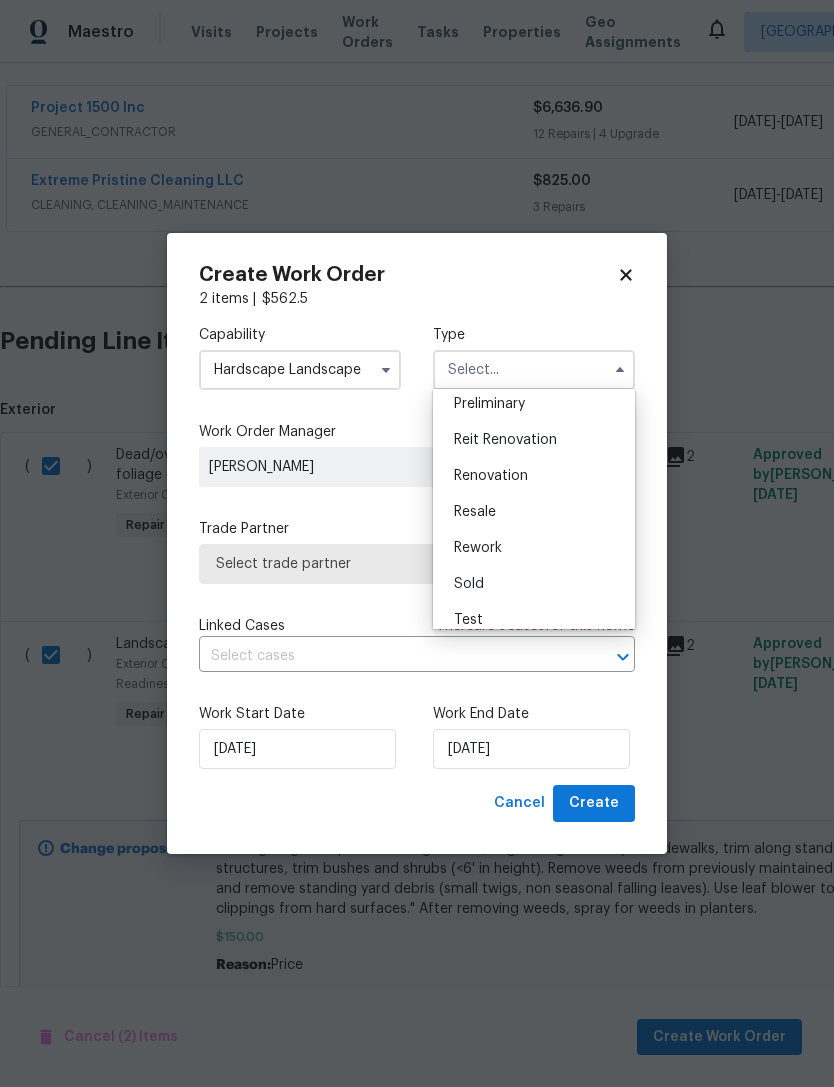 click on "Renovation" at bounding box center (491, 476) 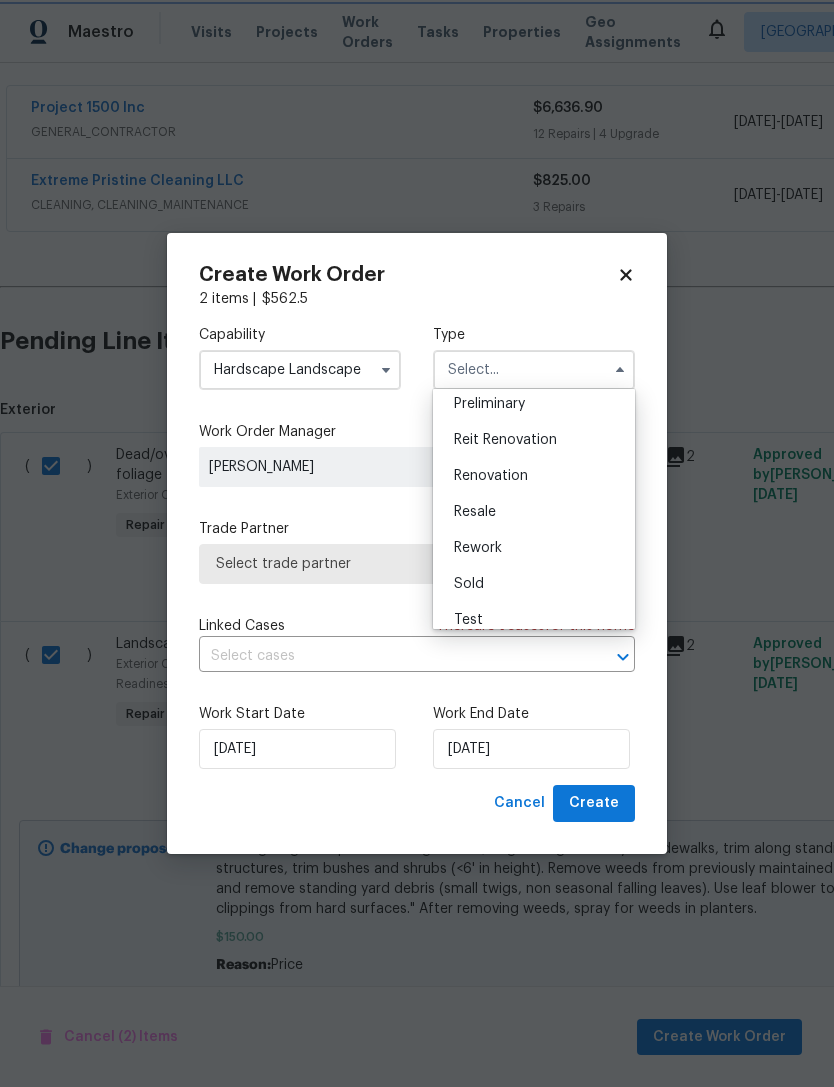 type on "Renovation" 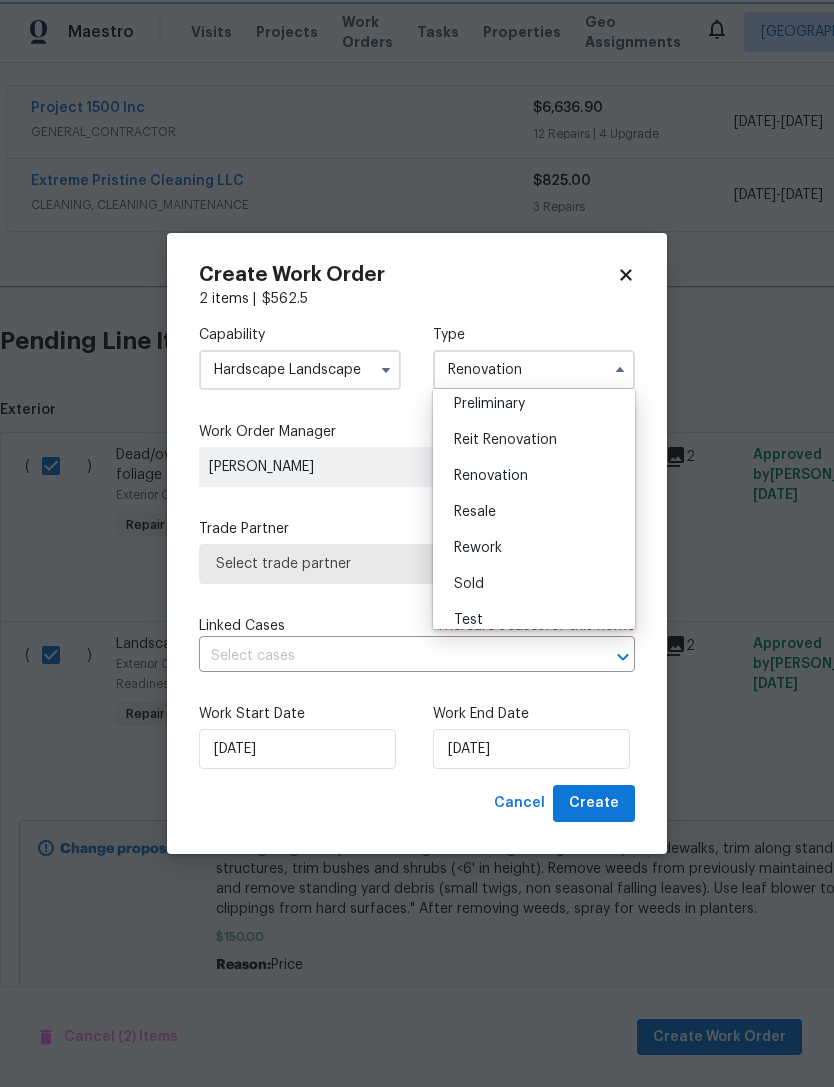 scroll, scrollTop: 0, scrollLeft: 0, axis: both 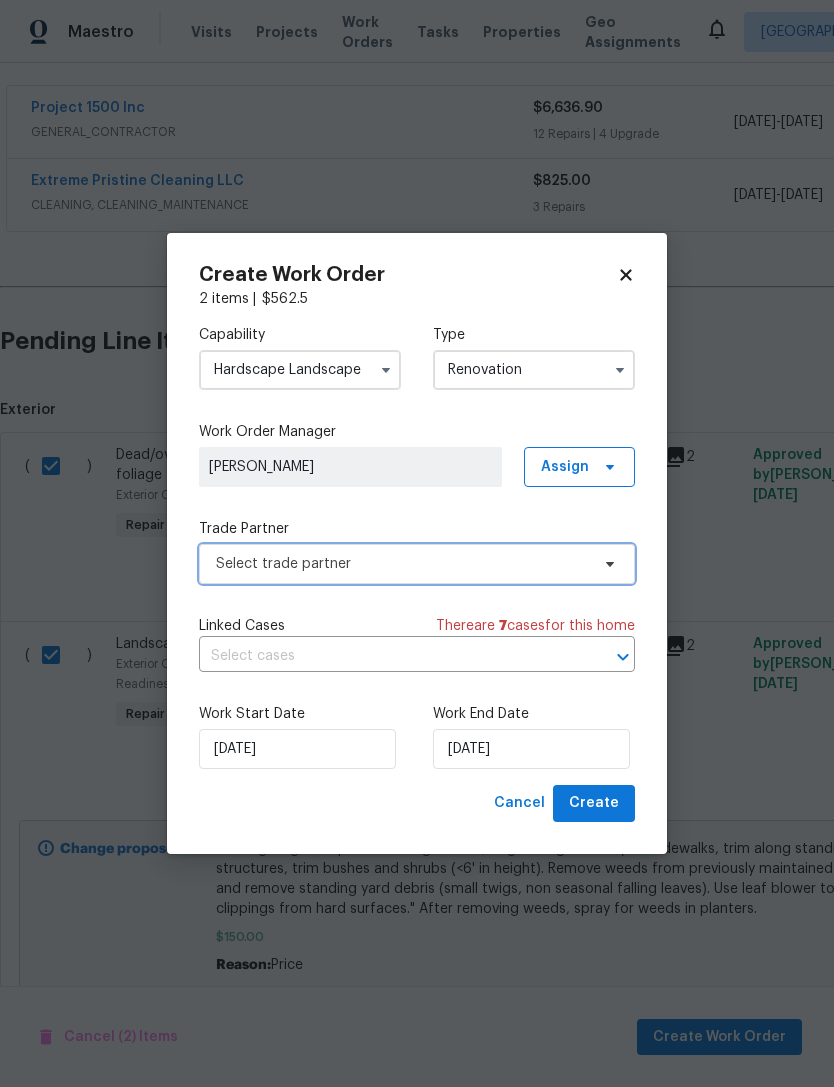 click on "Select trade partner" at bounding box center [402, 564] 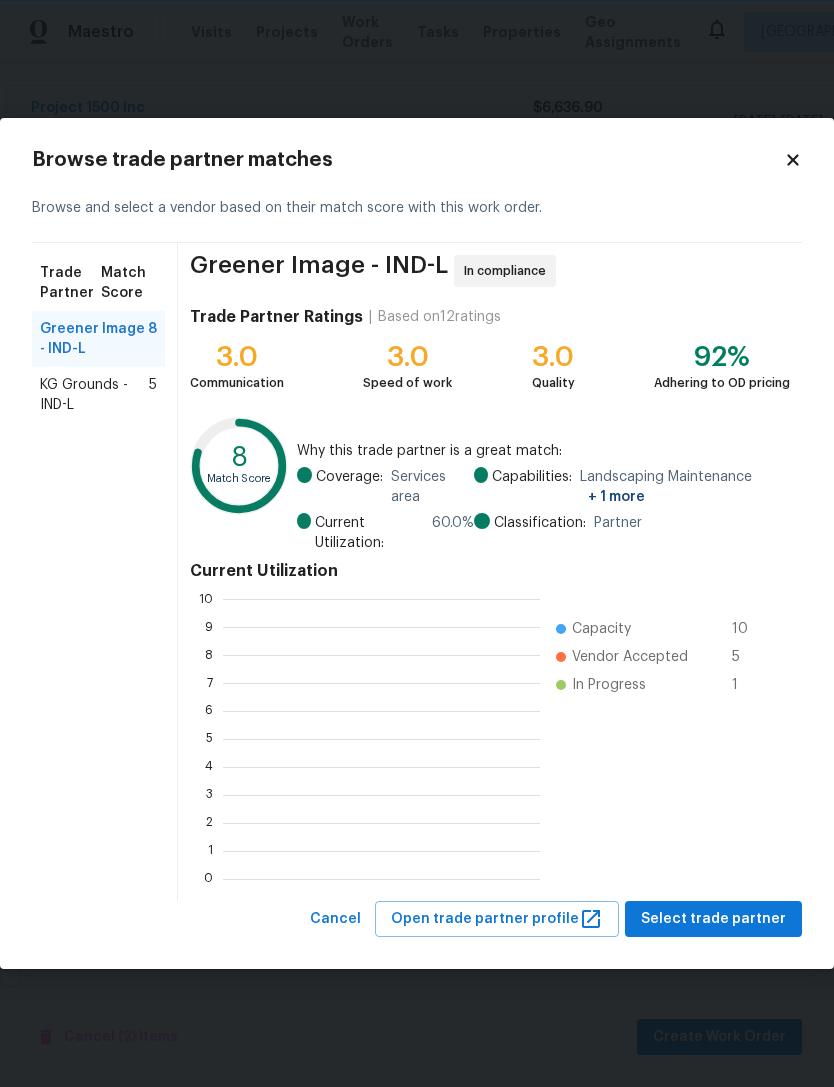 scroll, scrollTop: 2, scrollLeft: 2, axis: both 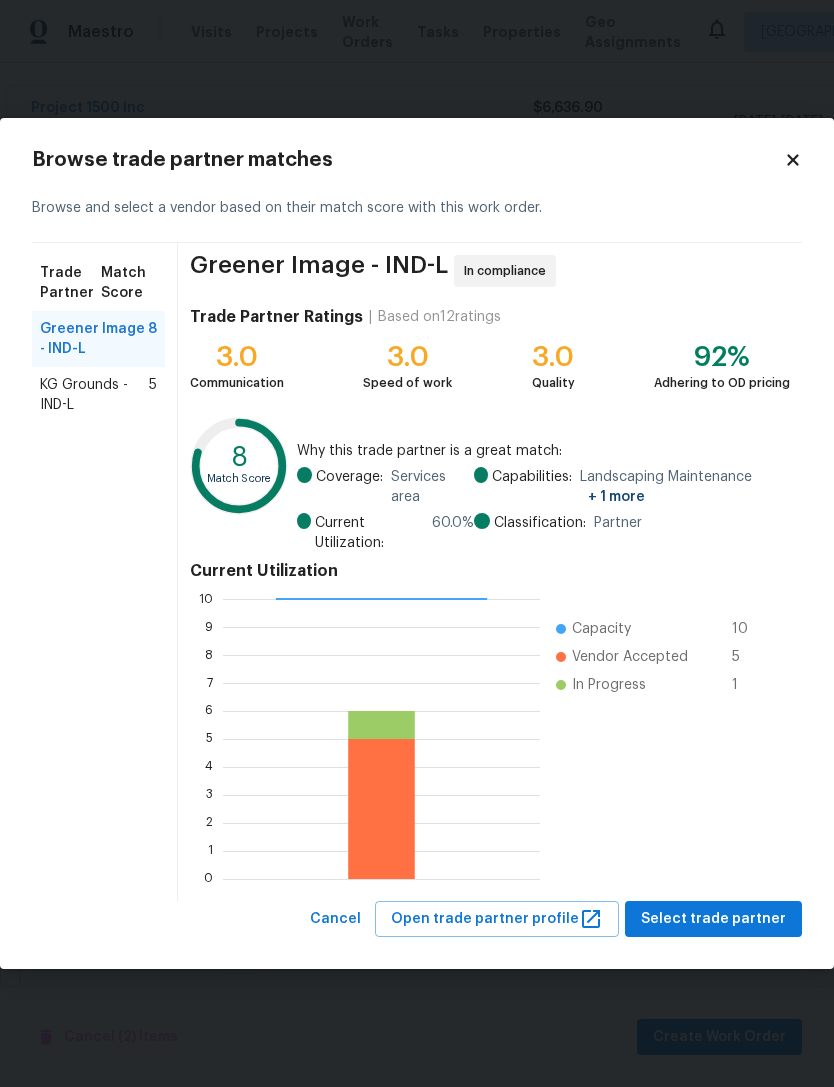 click on "Greener Image - IND-L" at bounding box center [94, 339] 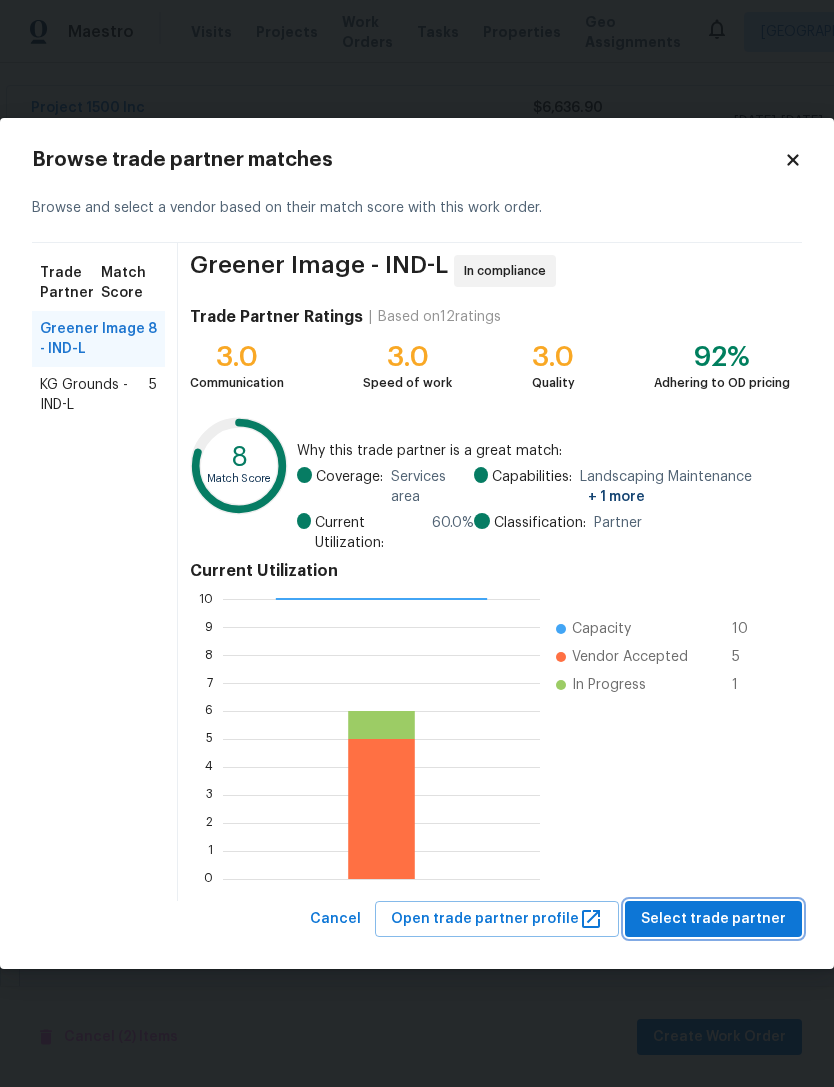 click on "Select trade partner" at bounding box center [713, 919] 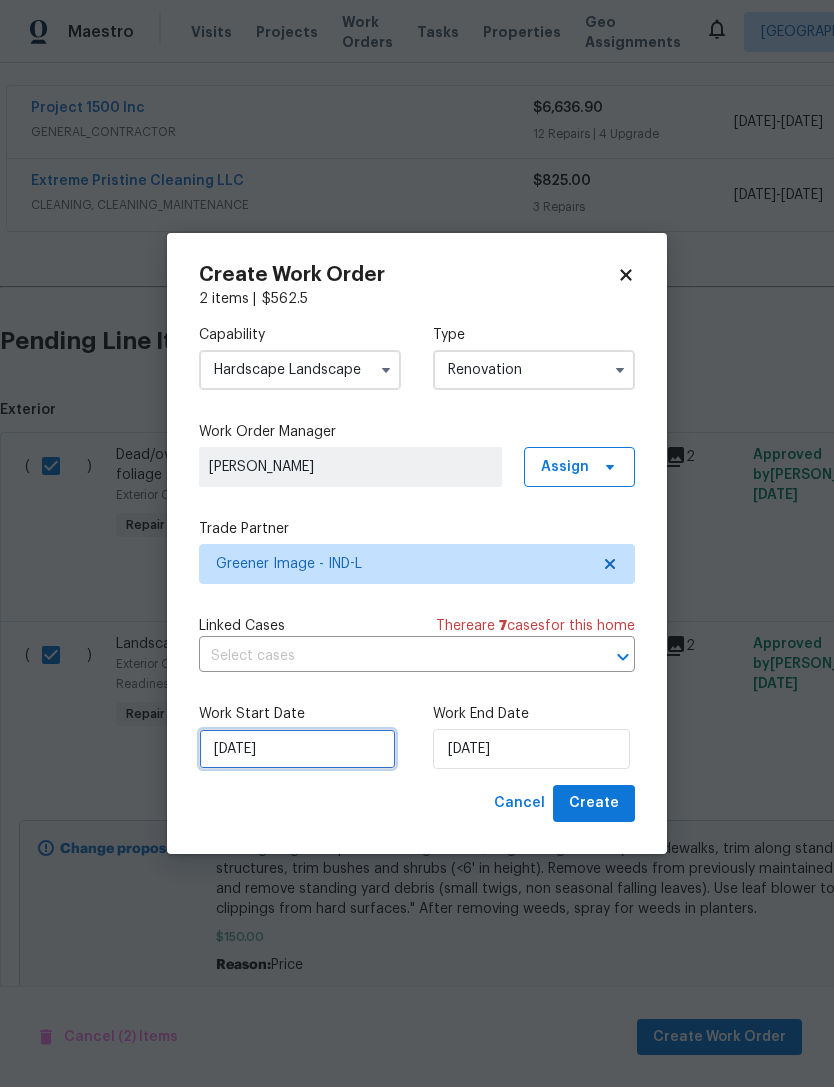 click on "[DATE]" at bounding box center [297, 749] 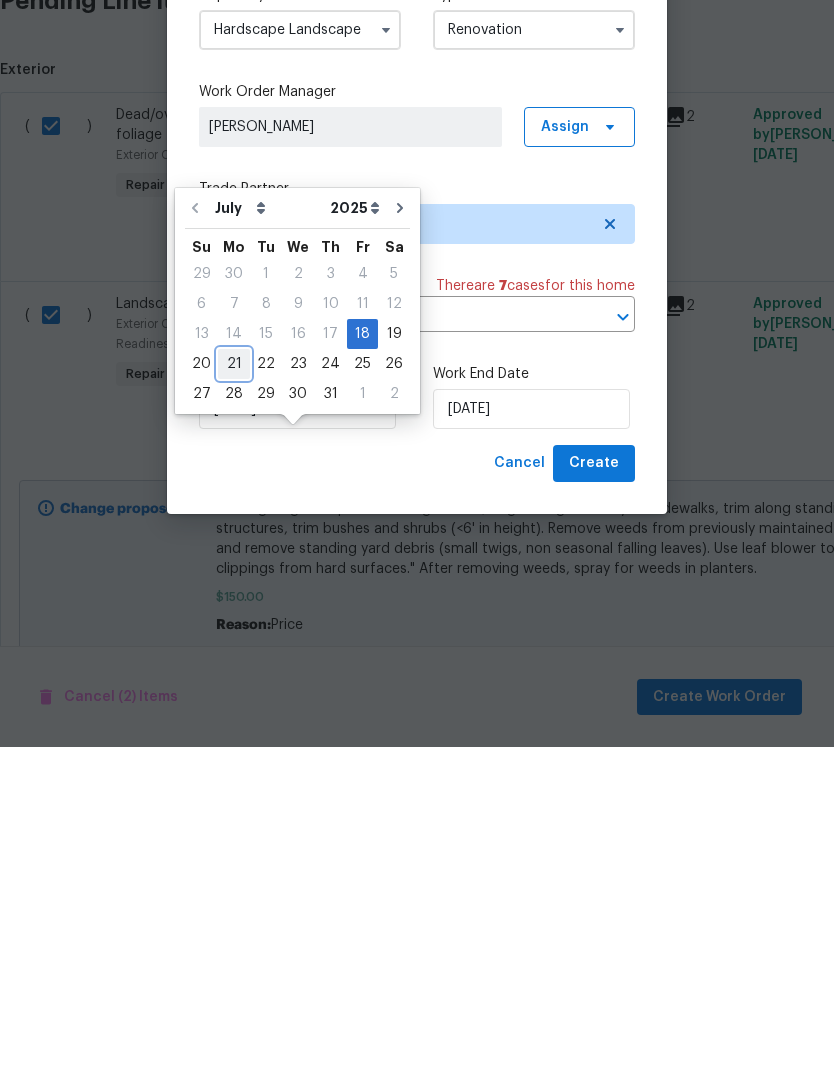 click on "21" at bounding box center [234, 704] 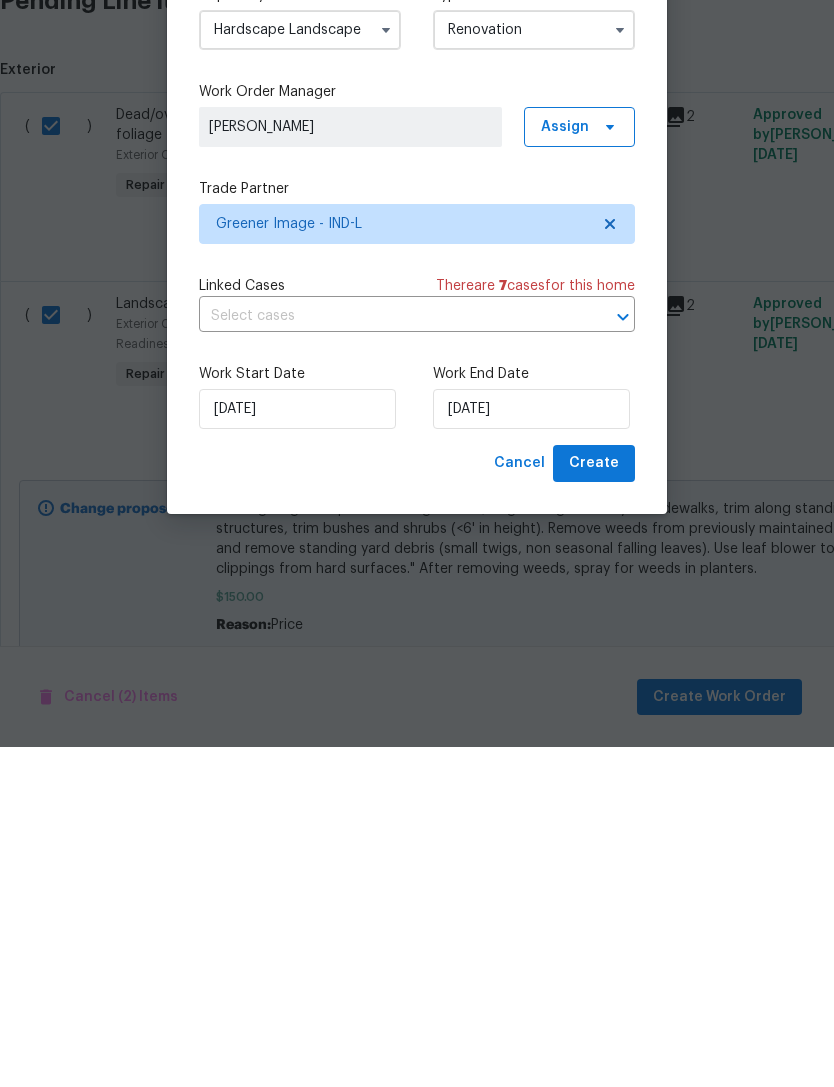 type on "[DATE]" 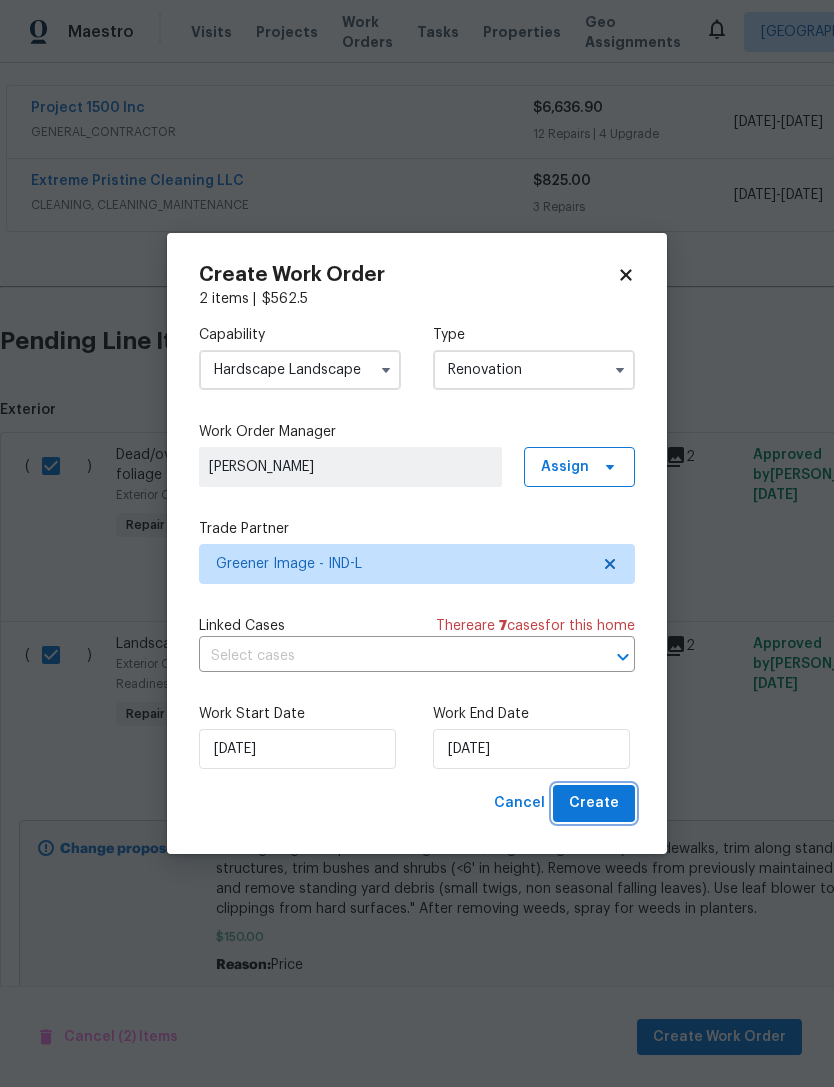 click on "Create" at bounding box center [594, 803] 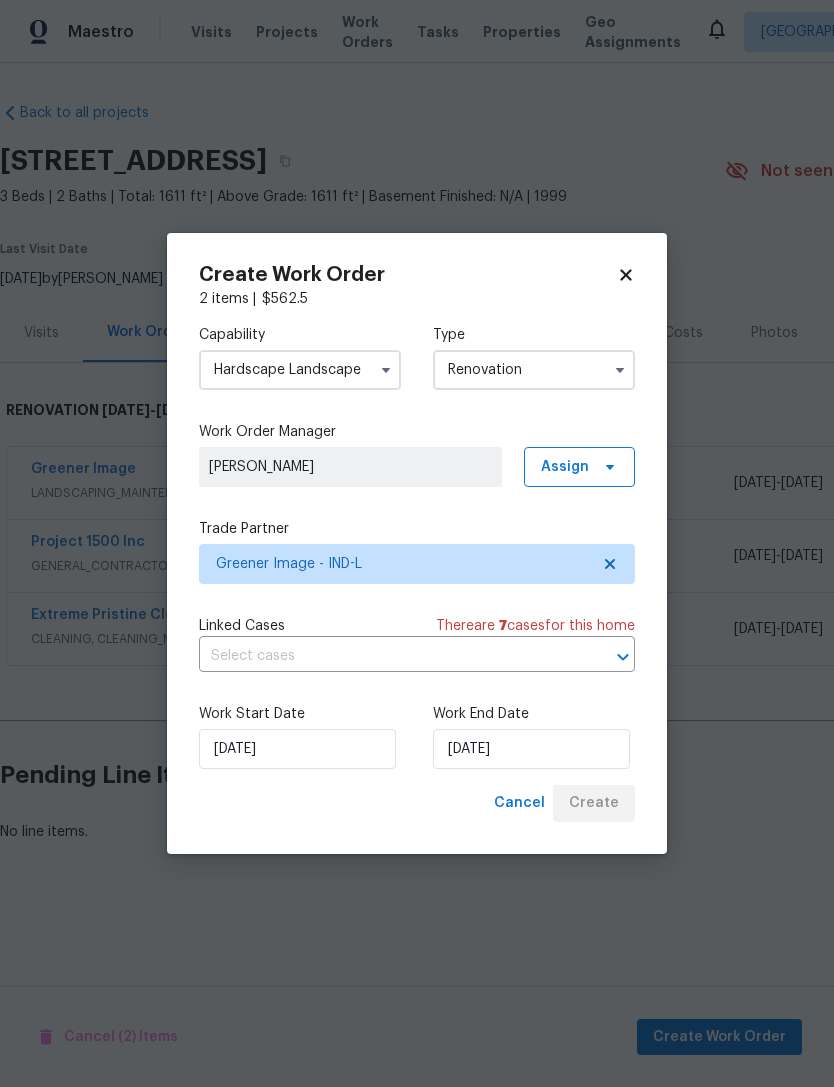 scroll, scrollTop: 0, scrollLeft: 0, axis: both 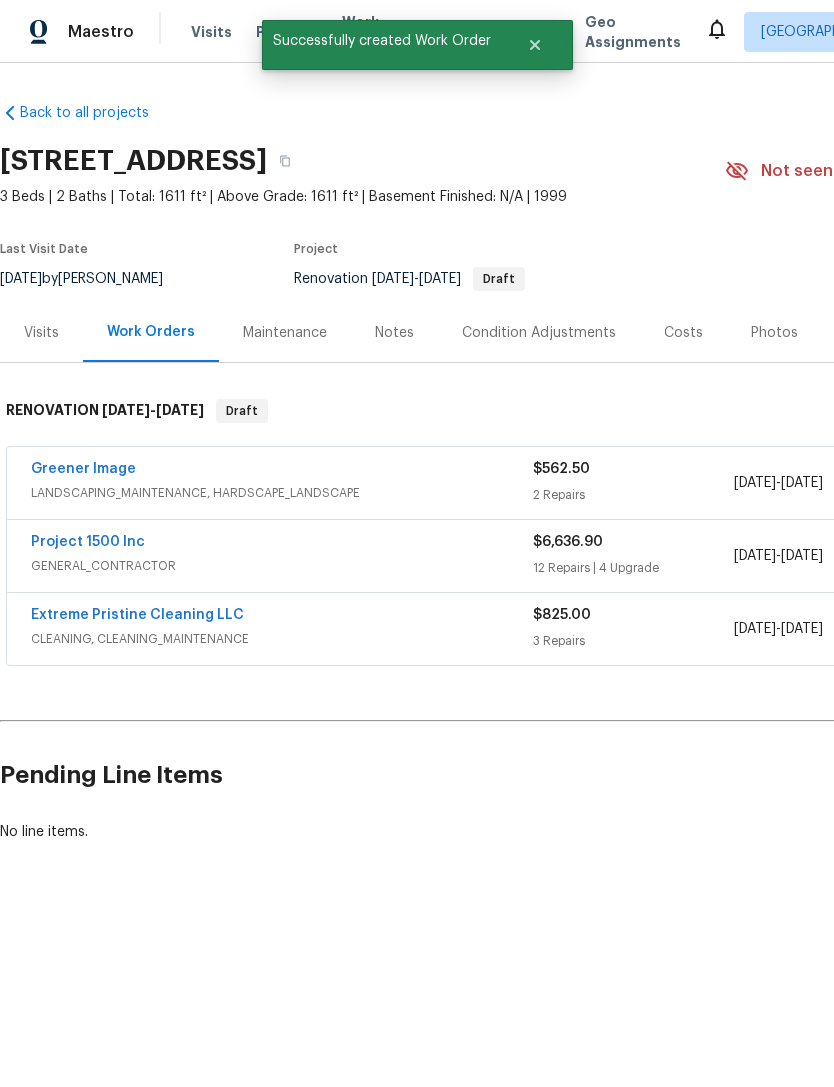 click on "Extreme Pristine Cleaning LLC" at bounding box center [137, 615] 